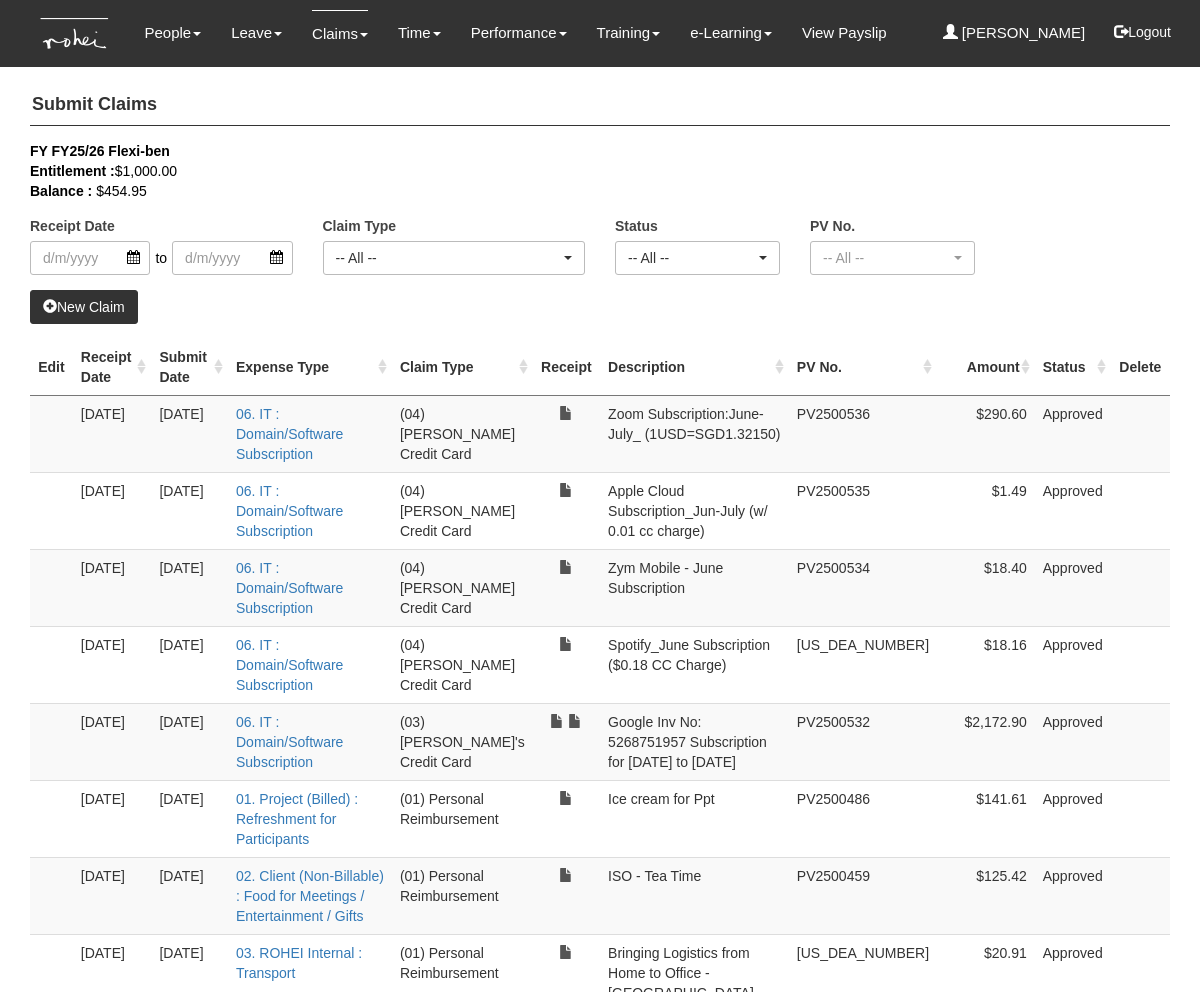 select on "50" 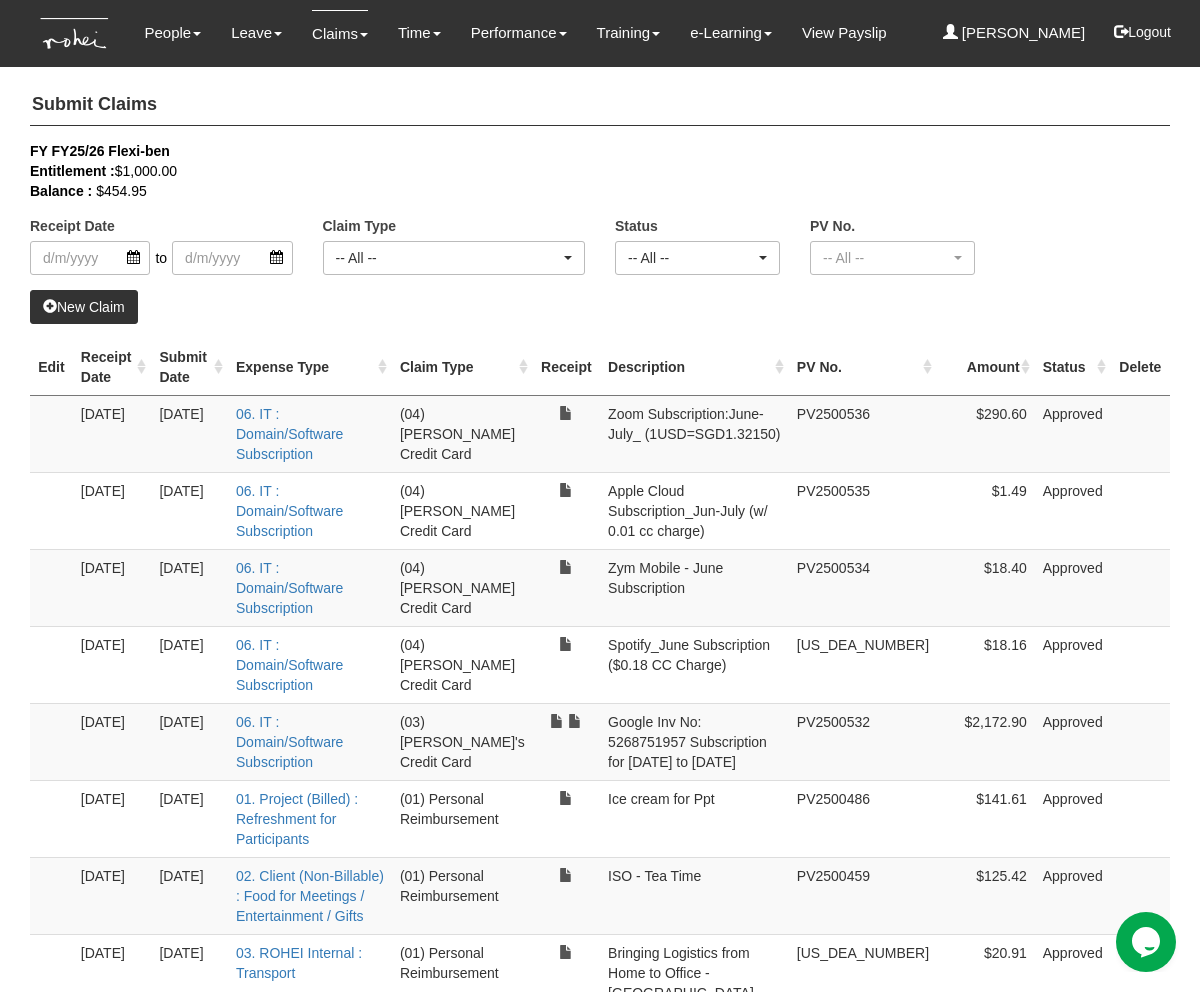 scroll, scrollTop: 0, scrollLeft: 0, axis: both 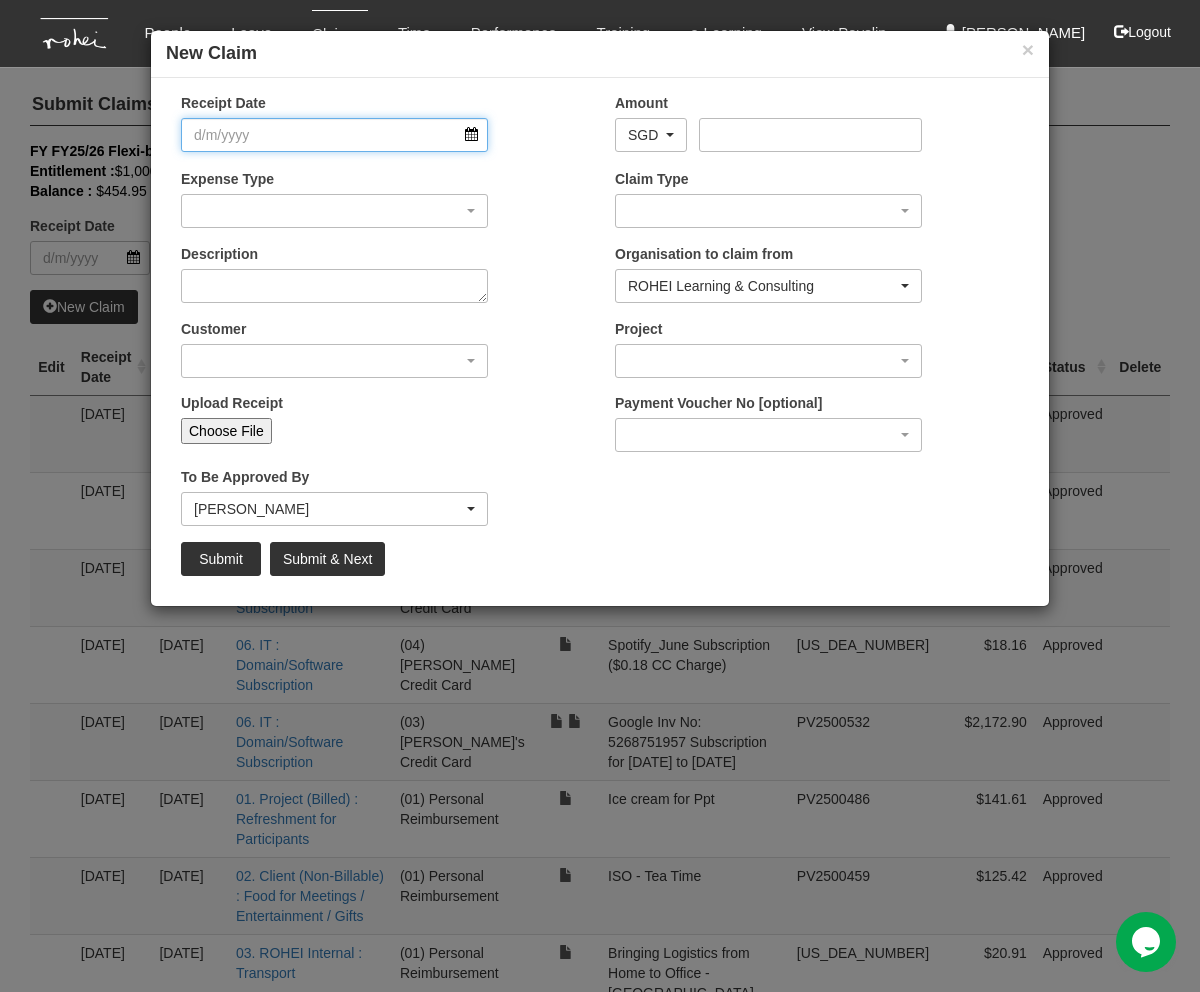 click on "Receipt Date" at bounding box center (334, 135) 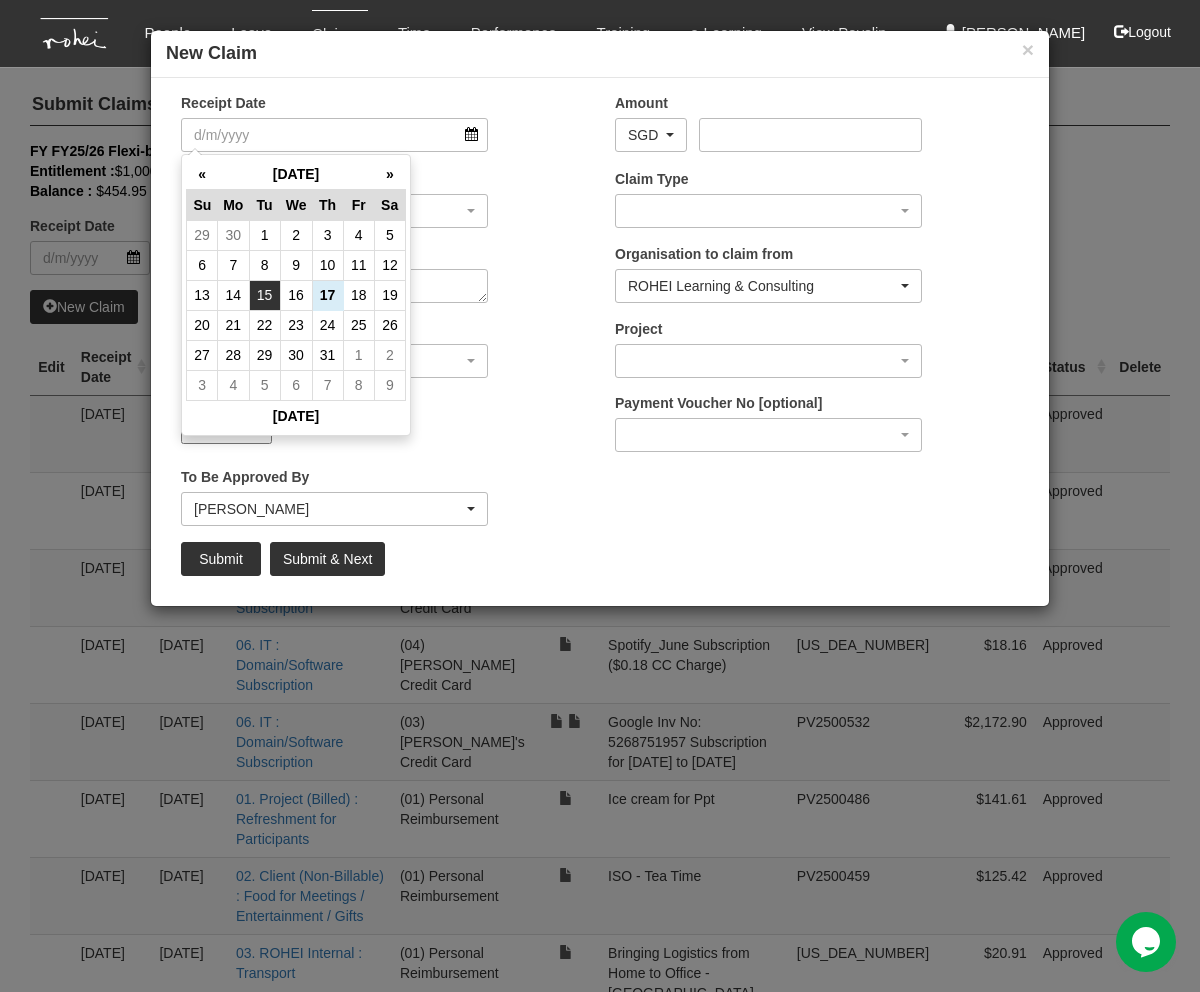 click on "15" at bounding box center [264, 295] 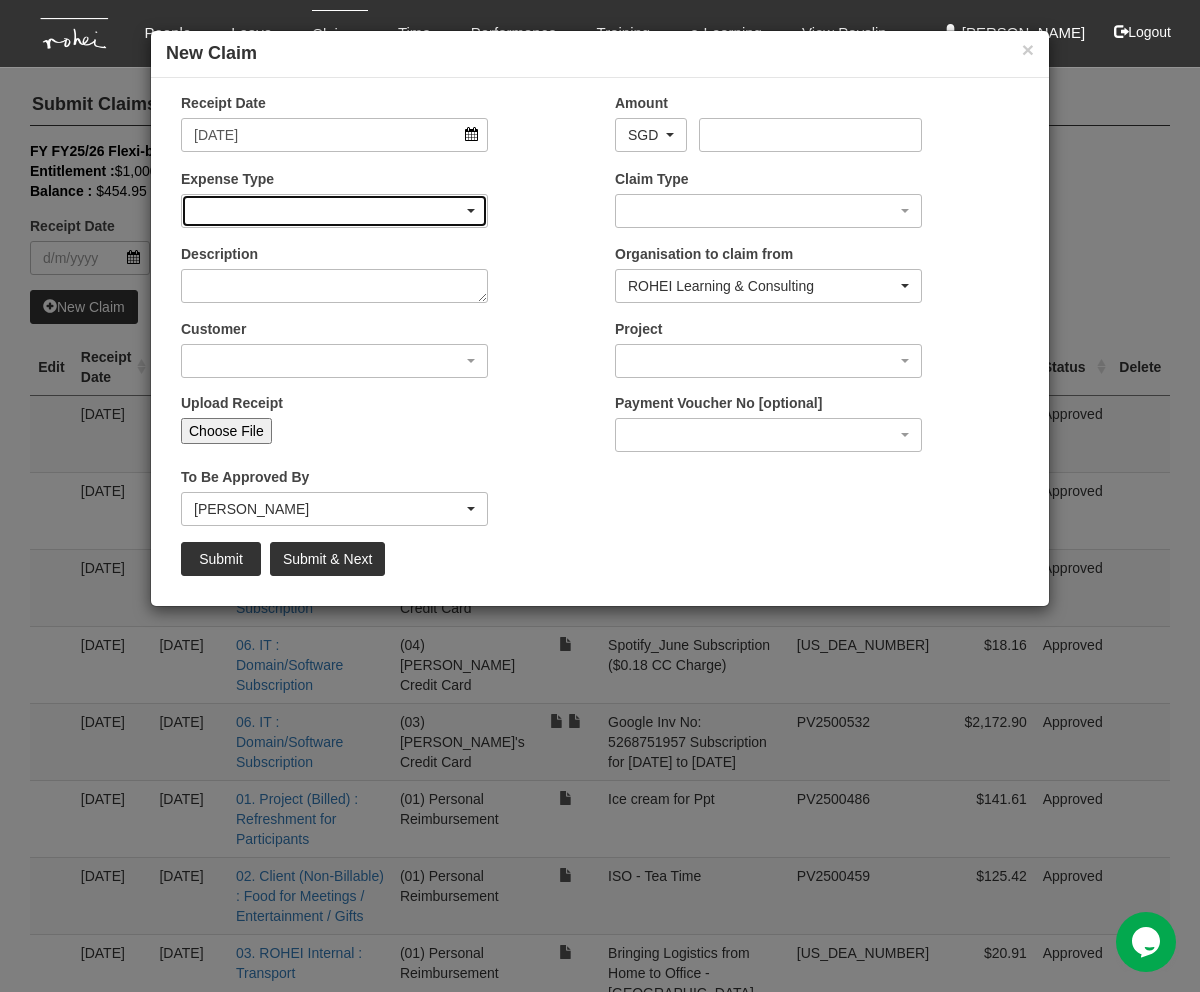 click at bounding box center (334, 211) 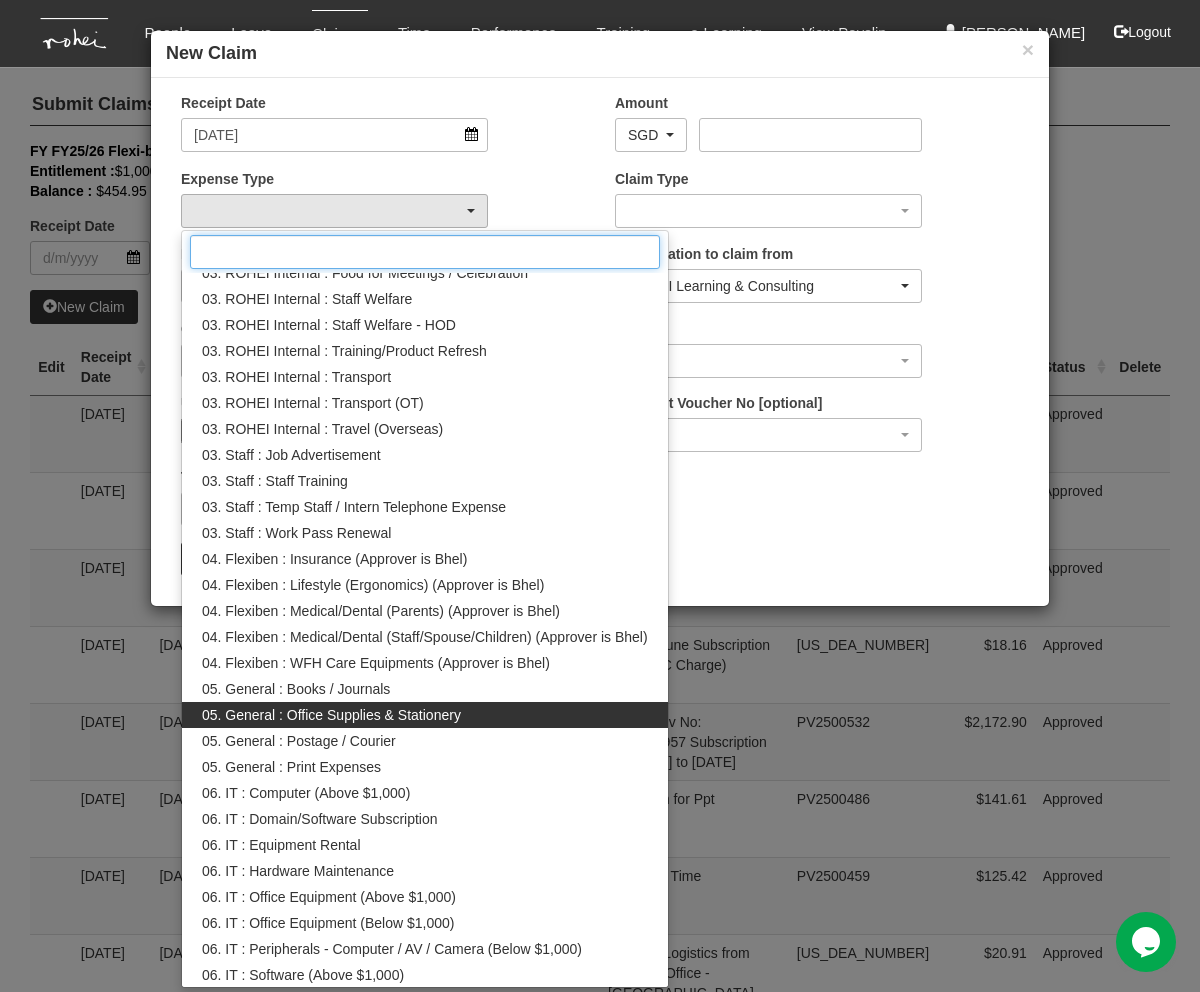 scroll, scrollTop: 301, scrollLeft: 0, axis: vertical 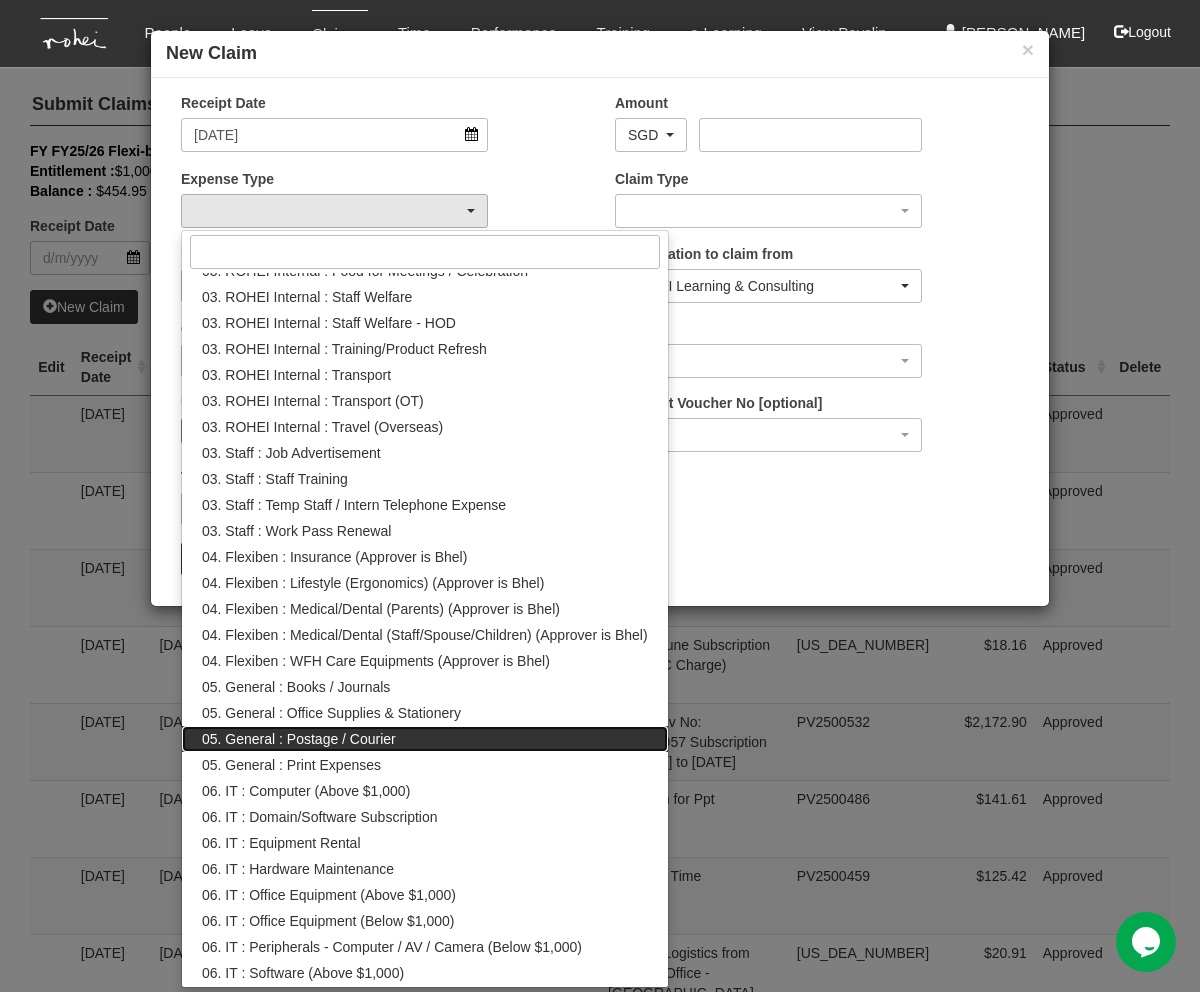 click on "05. General : Postage / Courier" at bounding box center (425, 739) 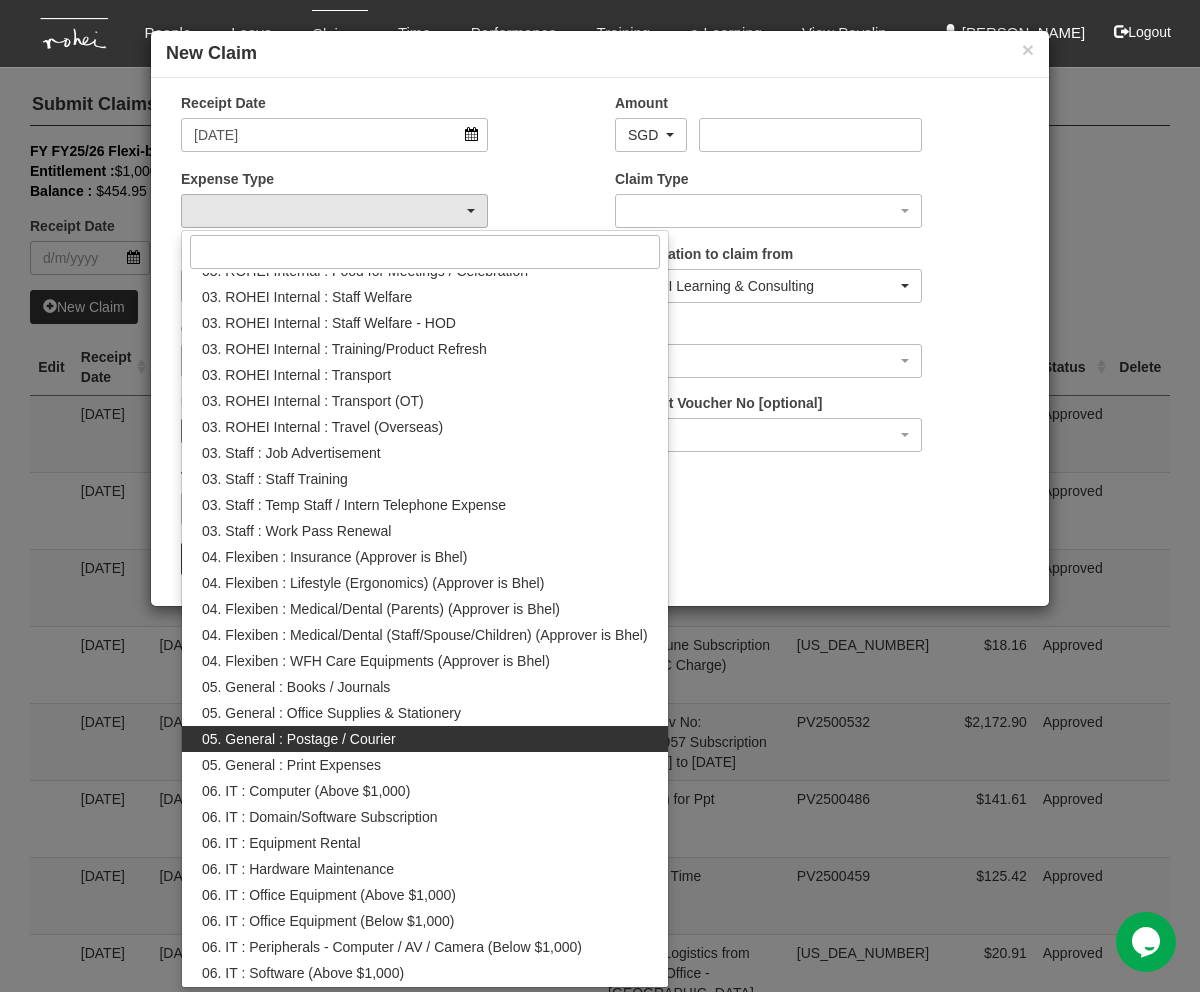 select on "128" 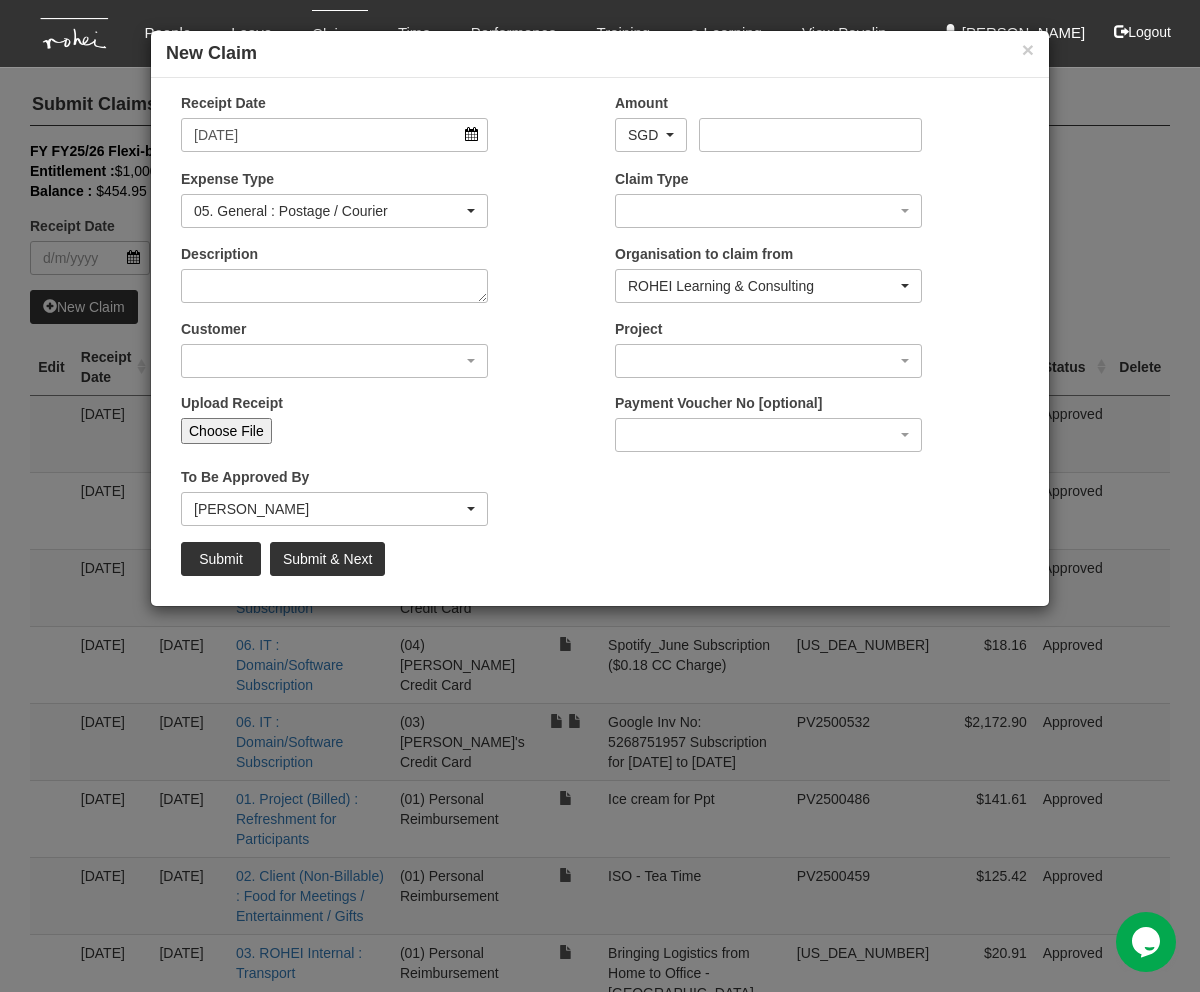 click on "Customer
(N/A)
_ROHEI Internal
3M ASIA PACIFIC PRIVATE LTD
[DOMAIN_NAME]
AbbVie Operations Singapore Pte Ltd
Academy of Human Development
Academy of Singapore Teachers
Accenture
Accounting & Corporate Regulatory Authority (ACRA)
AcuMed Holdings Pte Ltd
ADVANCE AI
Advanced MedTech
Agape Little Uni.
Agency for Science, Technology and Research (A*Star)
Agency for Science, Technology and Research (A-Star)
Agri-food and Veterinary Authority of [GEOGRAPHIC_DATA] (AVA)
AIA Singapore Pte Ltd
Alfa Laval
All Saints Home
Alliance to End Plastic Waste
Ambulance Medical Service (AMS)
American Biltrite Far East Inc.
Amorepacific Singapore Pte Ltd
[PERSON_NAME][GEOGRAPHIC_DATA]
Ang [GEOGRAPHIC_DATA]
Ang Mo Kio Town Council
[DEMOGRAPHIC_DATA] Preschool Services
Anglo - Chinese School (Primary)
[GEOGRAPHIC_DATA]
[GEOGRAPHIC_DATA]" at bounding box center (383, 356) 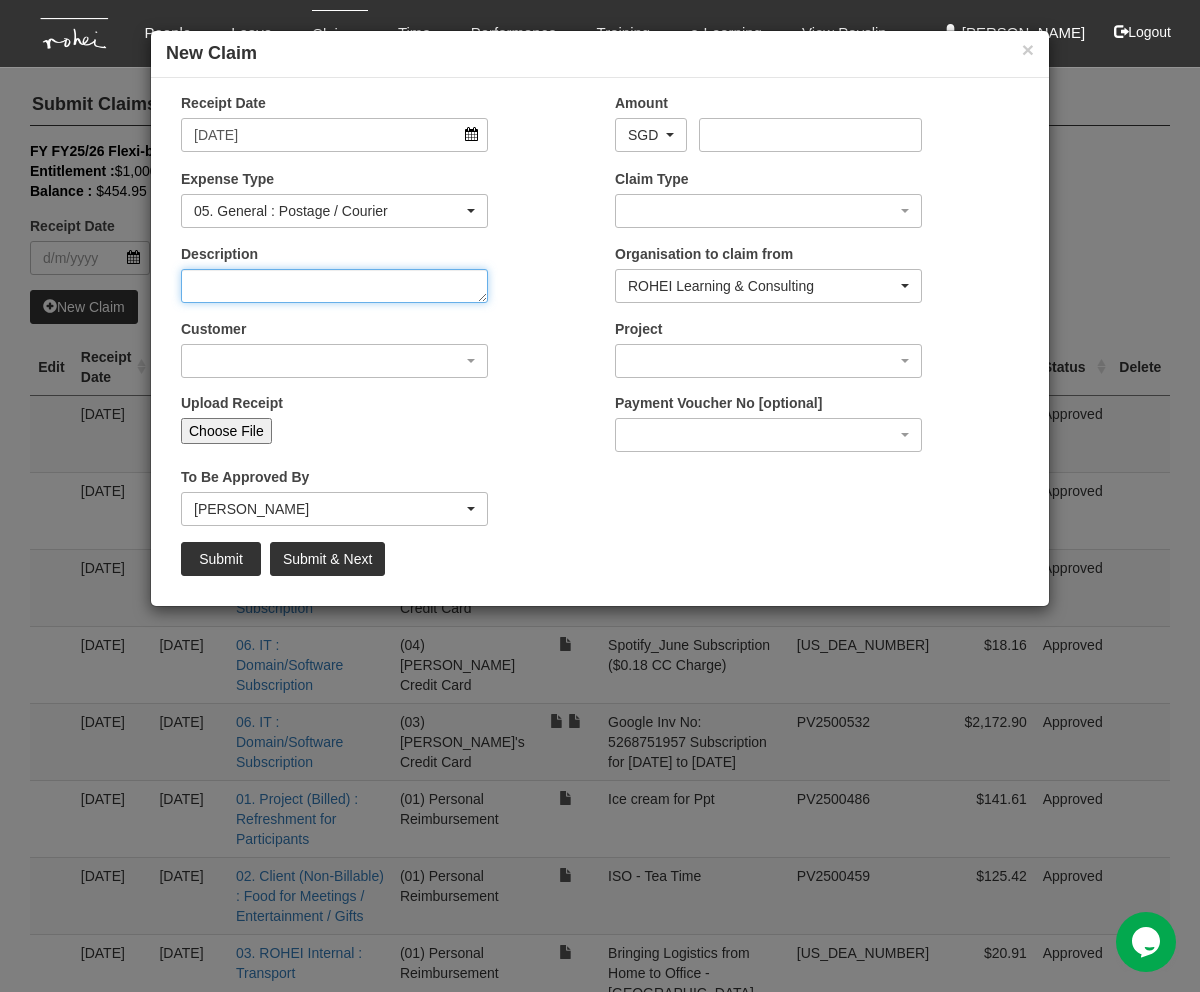 click on "Description" at bounding box center (334, 286) 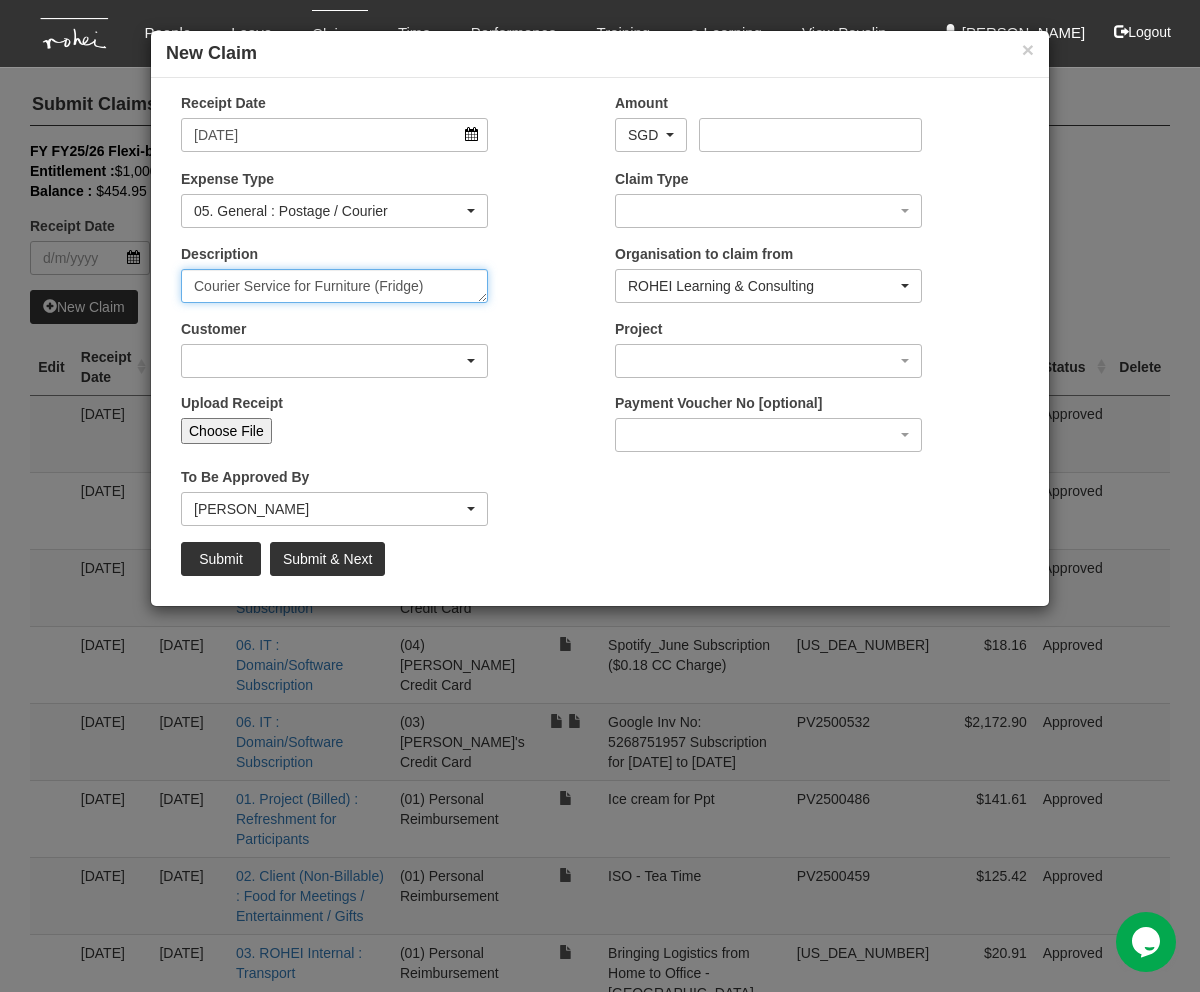 type on "Courier Service for Furniture (Fridge)" 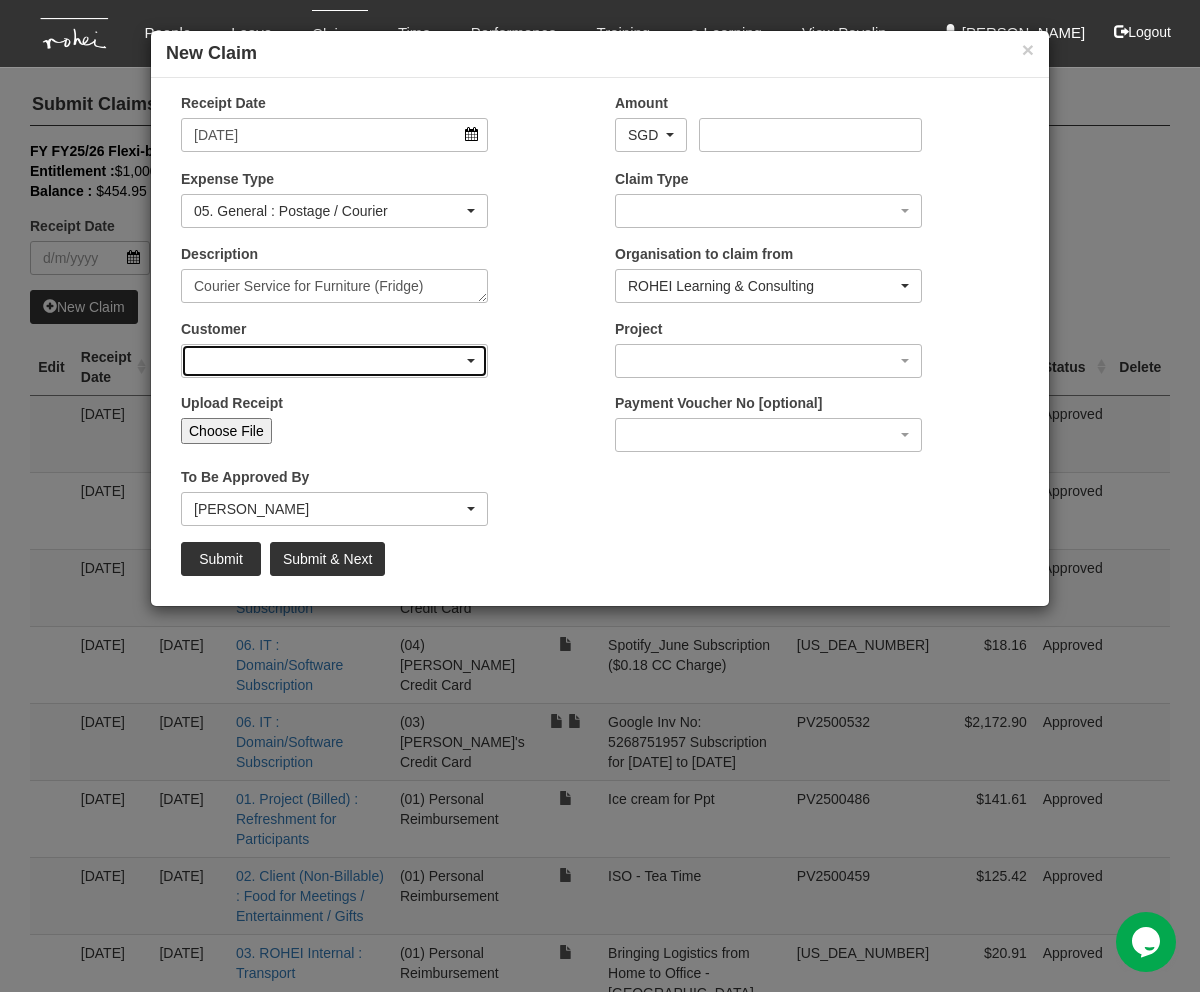 click at bounding box center (334, 361) 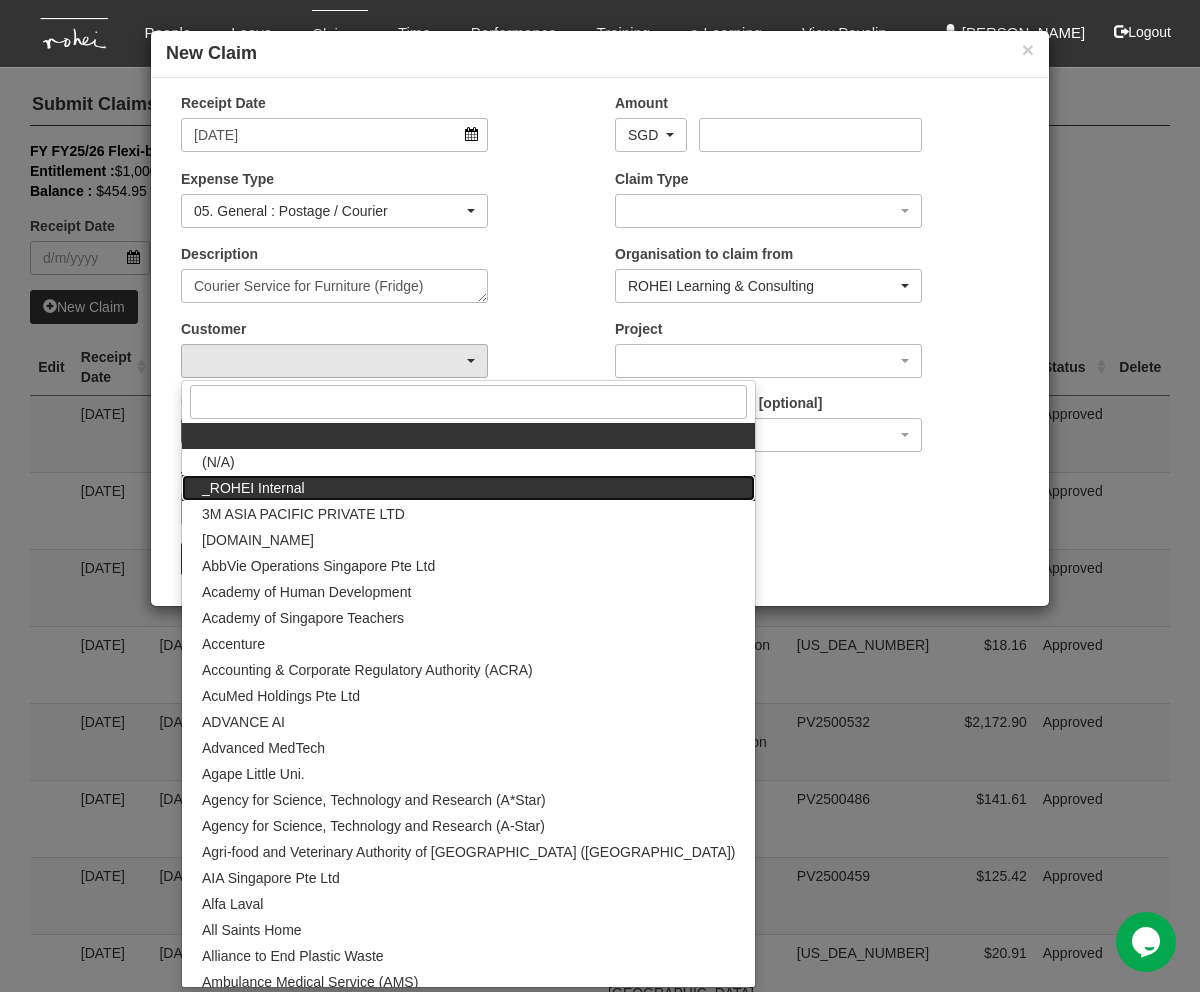 click on "_ROHEI Internal" at bounding box center [253, 488] 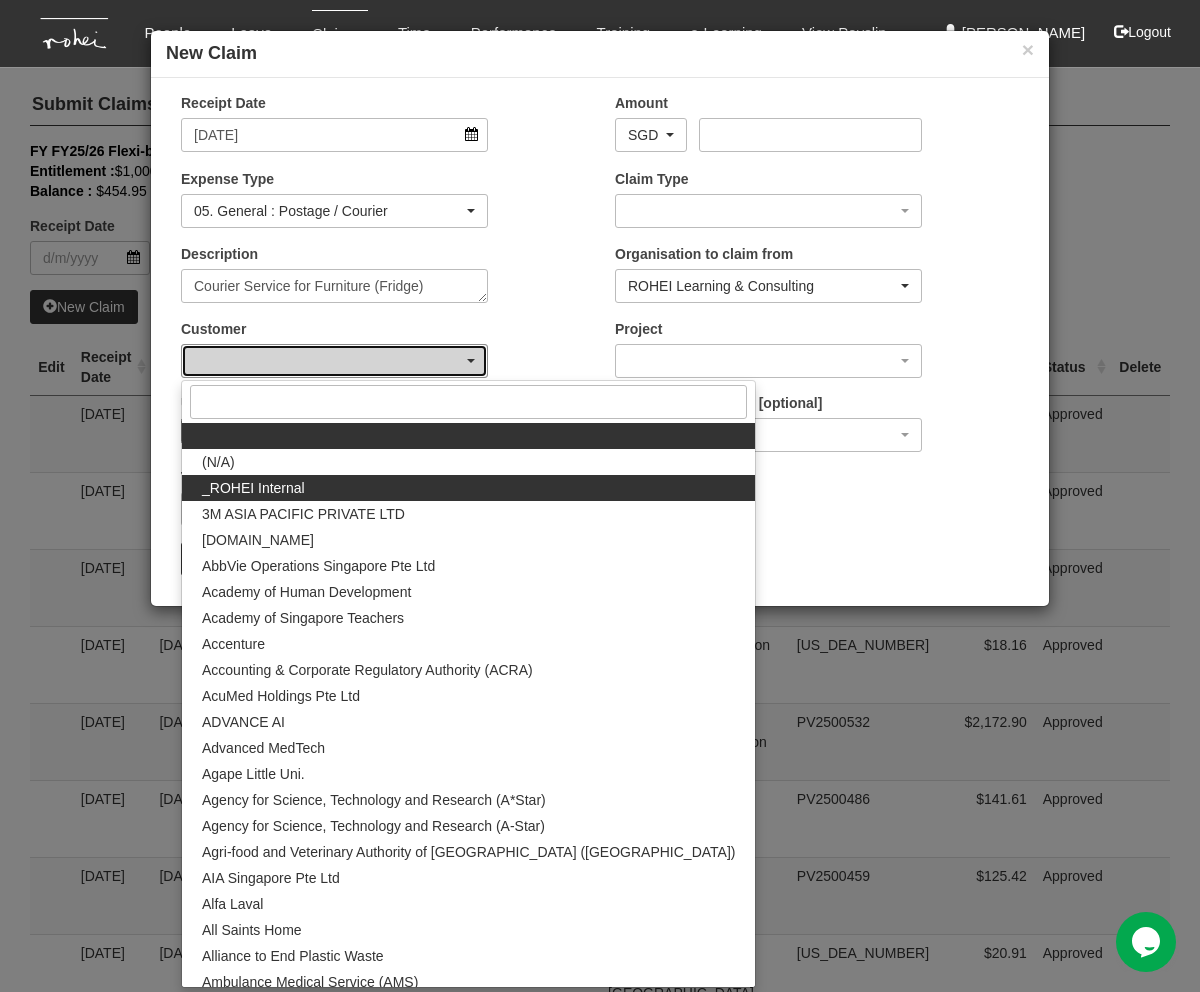 select on "397" 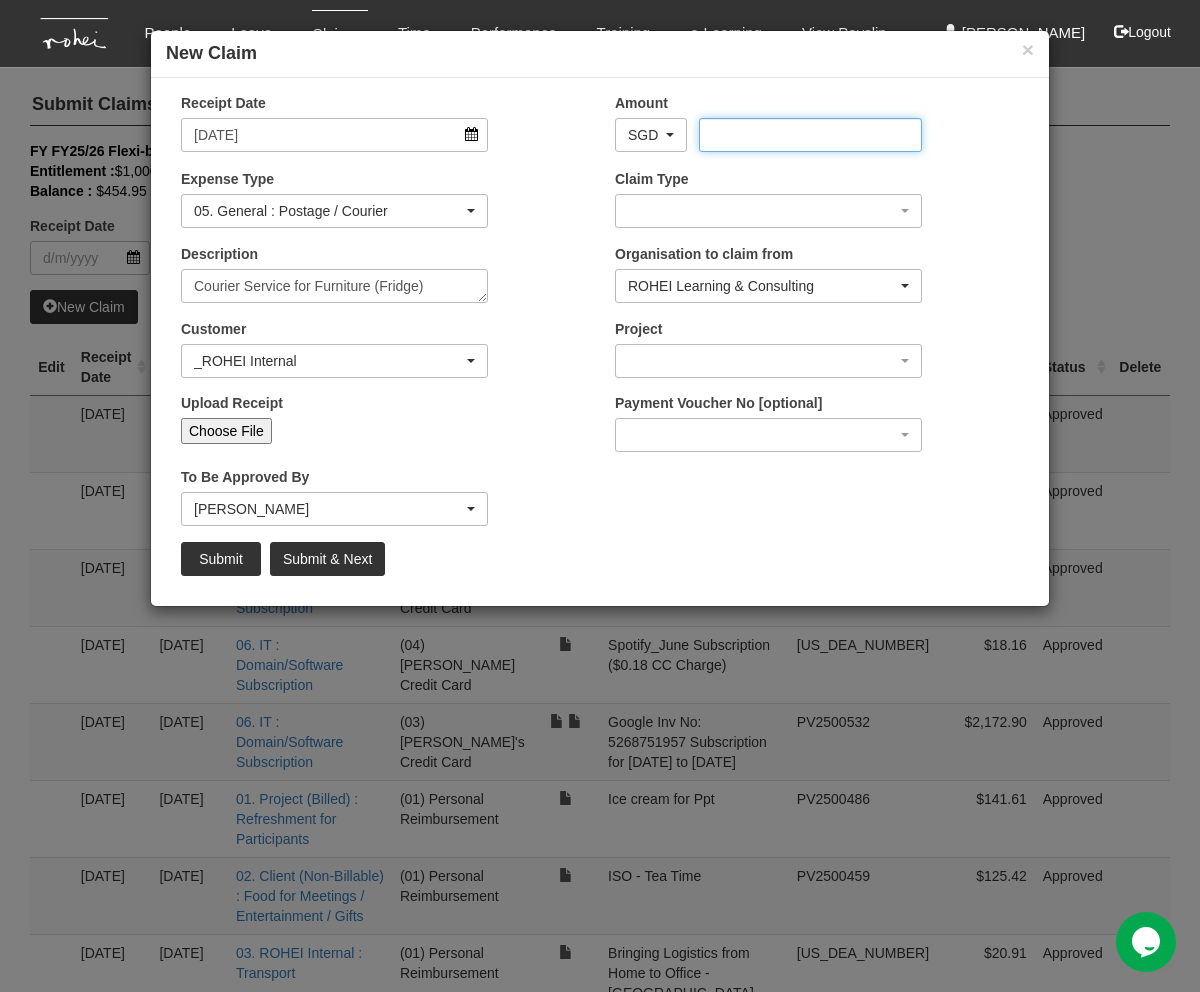 click on "Amount" at bounding box center [810, 135] 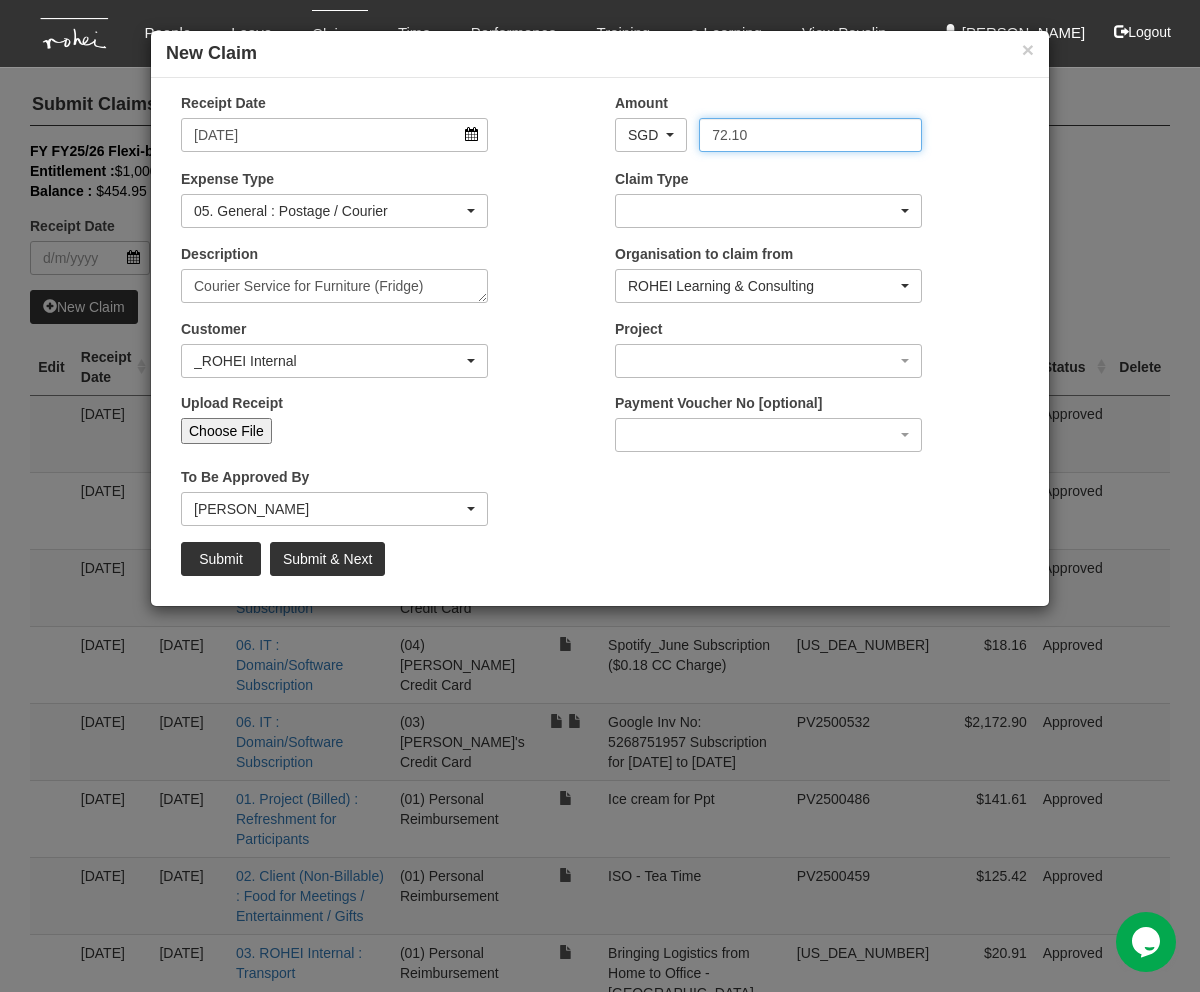 type on "72.10" 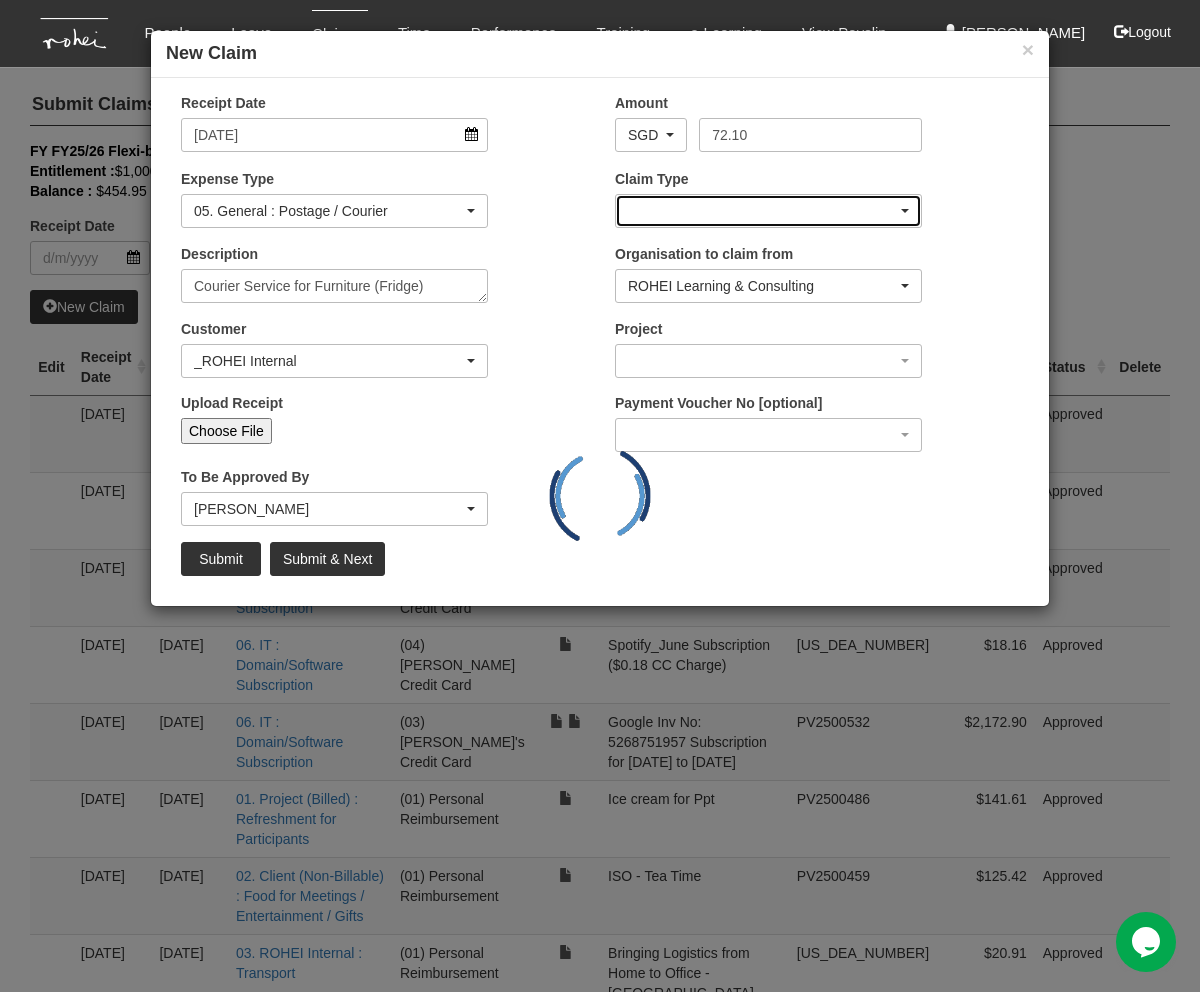 click at bounding box center [768, 211] 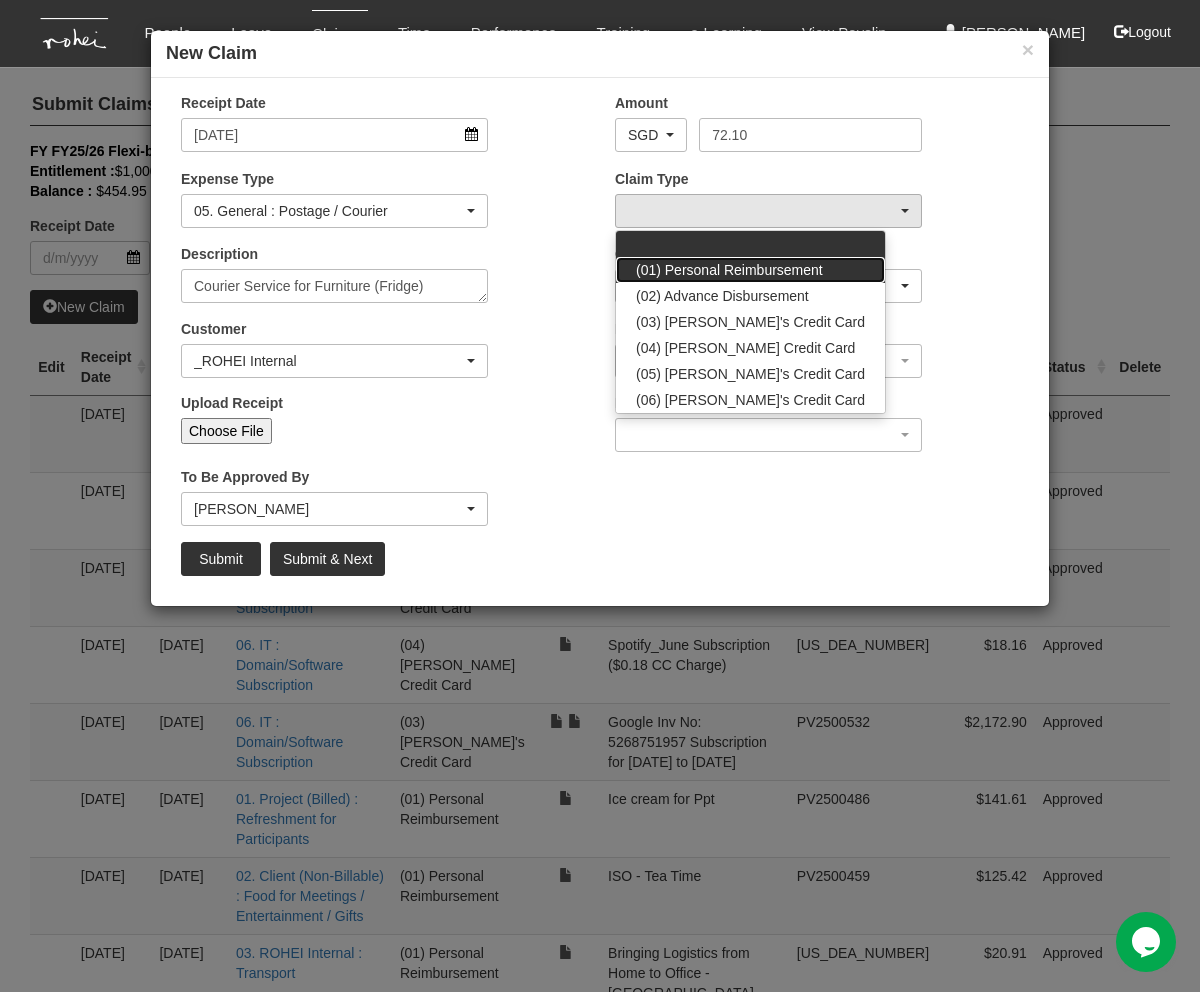 click on "(01) Personal Reimbursement" at bounding box center (729, 270) 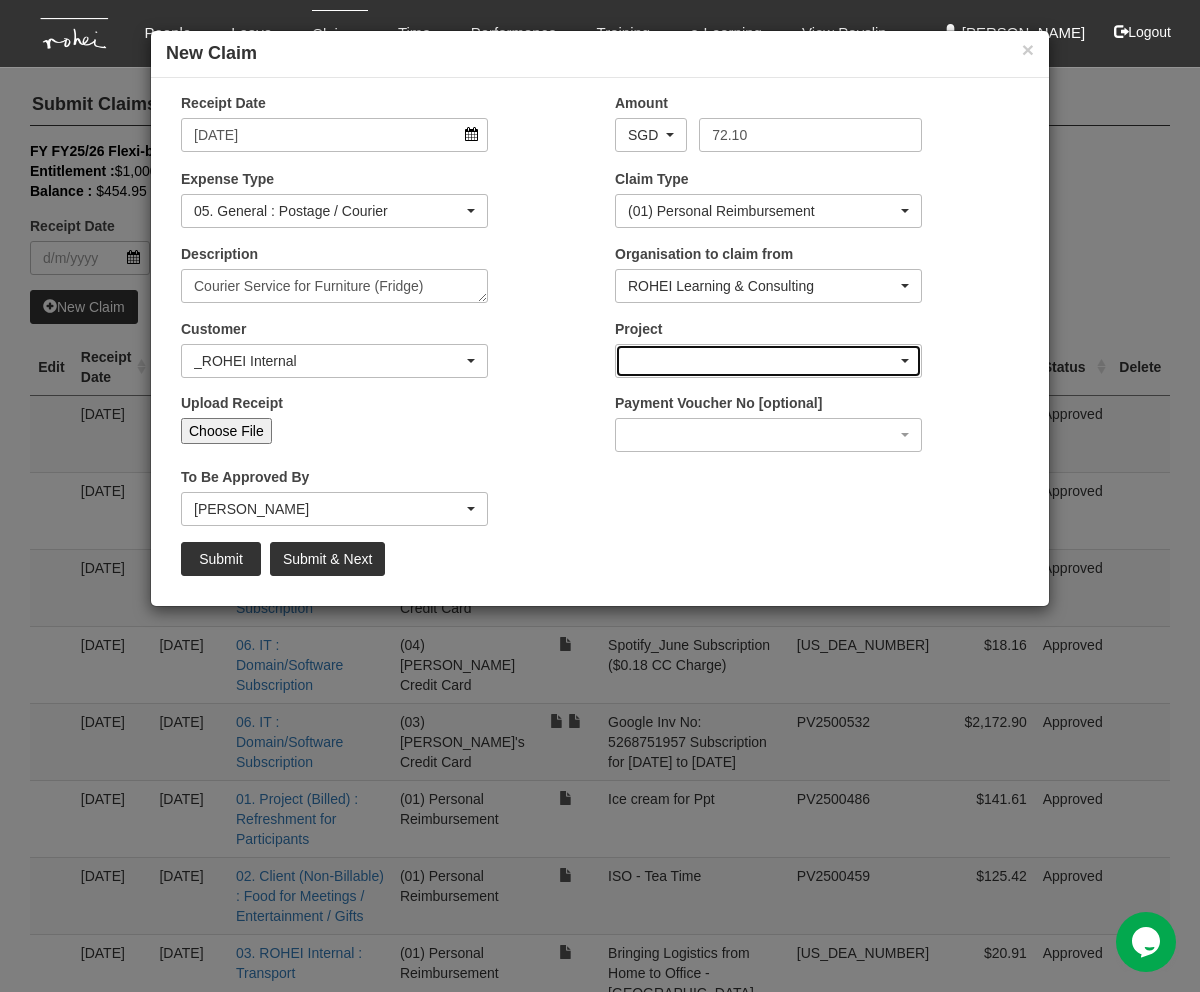 click at bounding box center (768, 361) 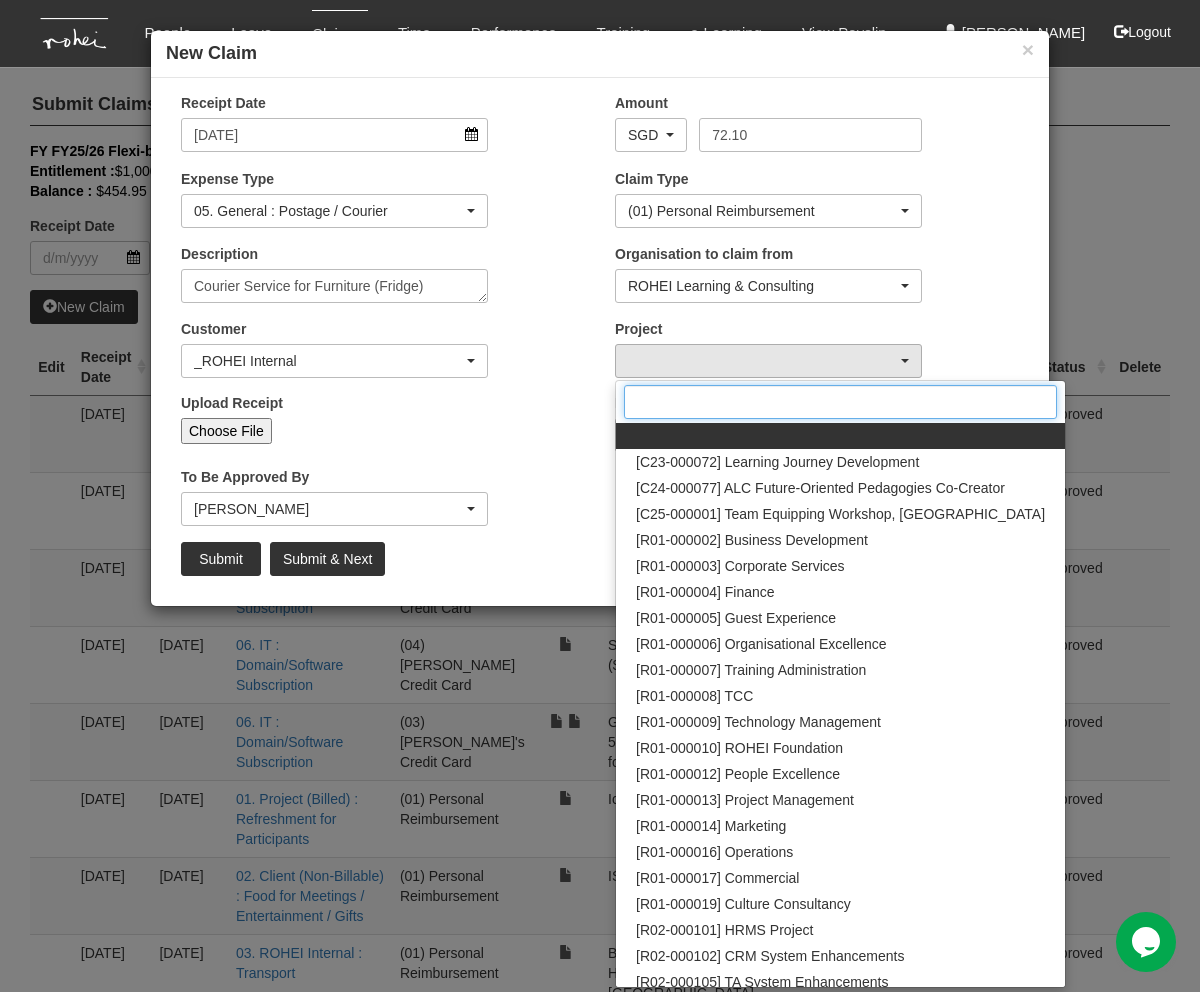 click at bounding box center [840, 402] 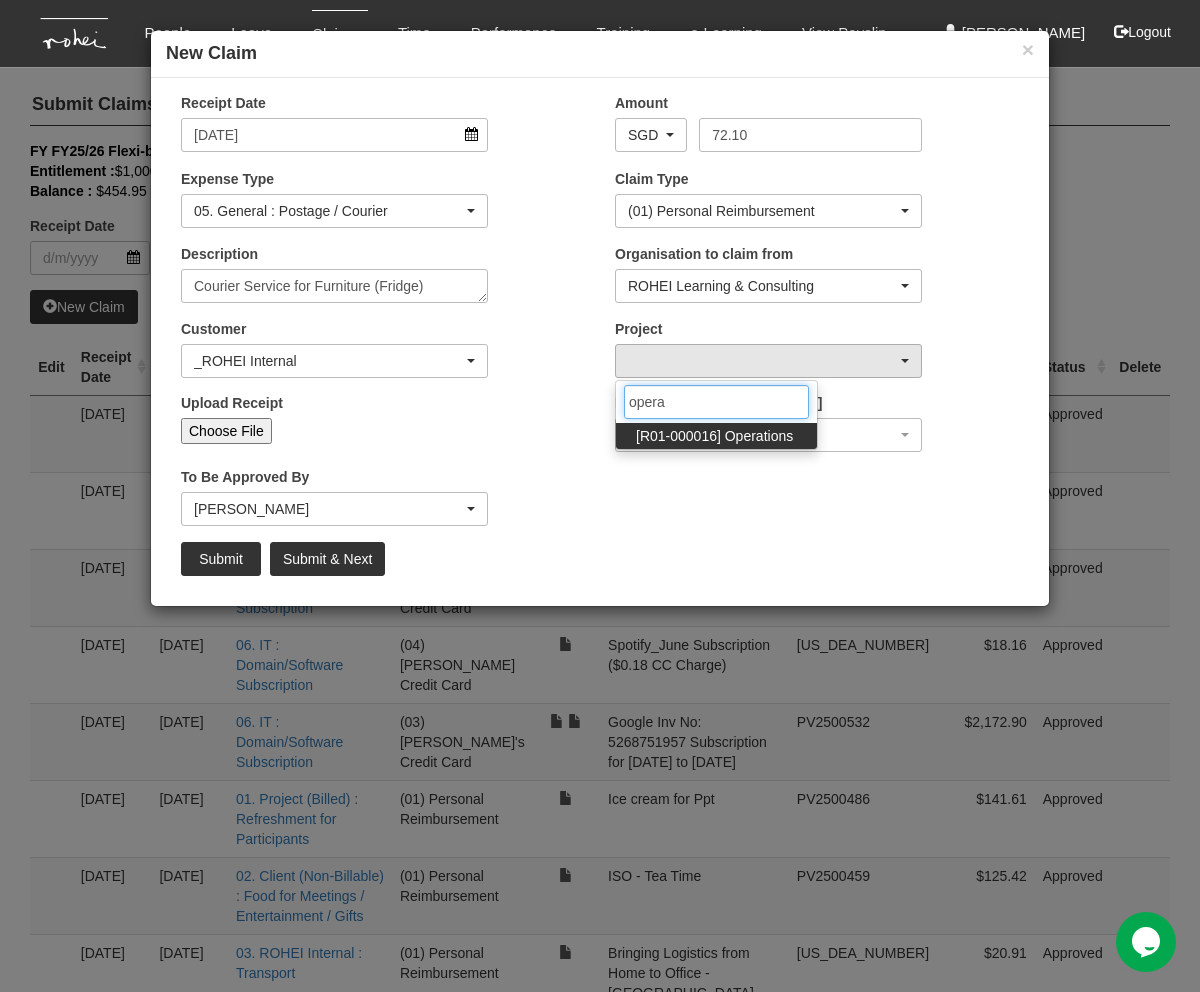 type on "operat" 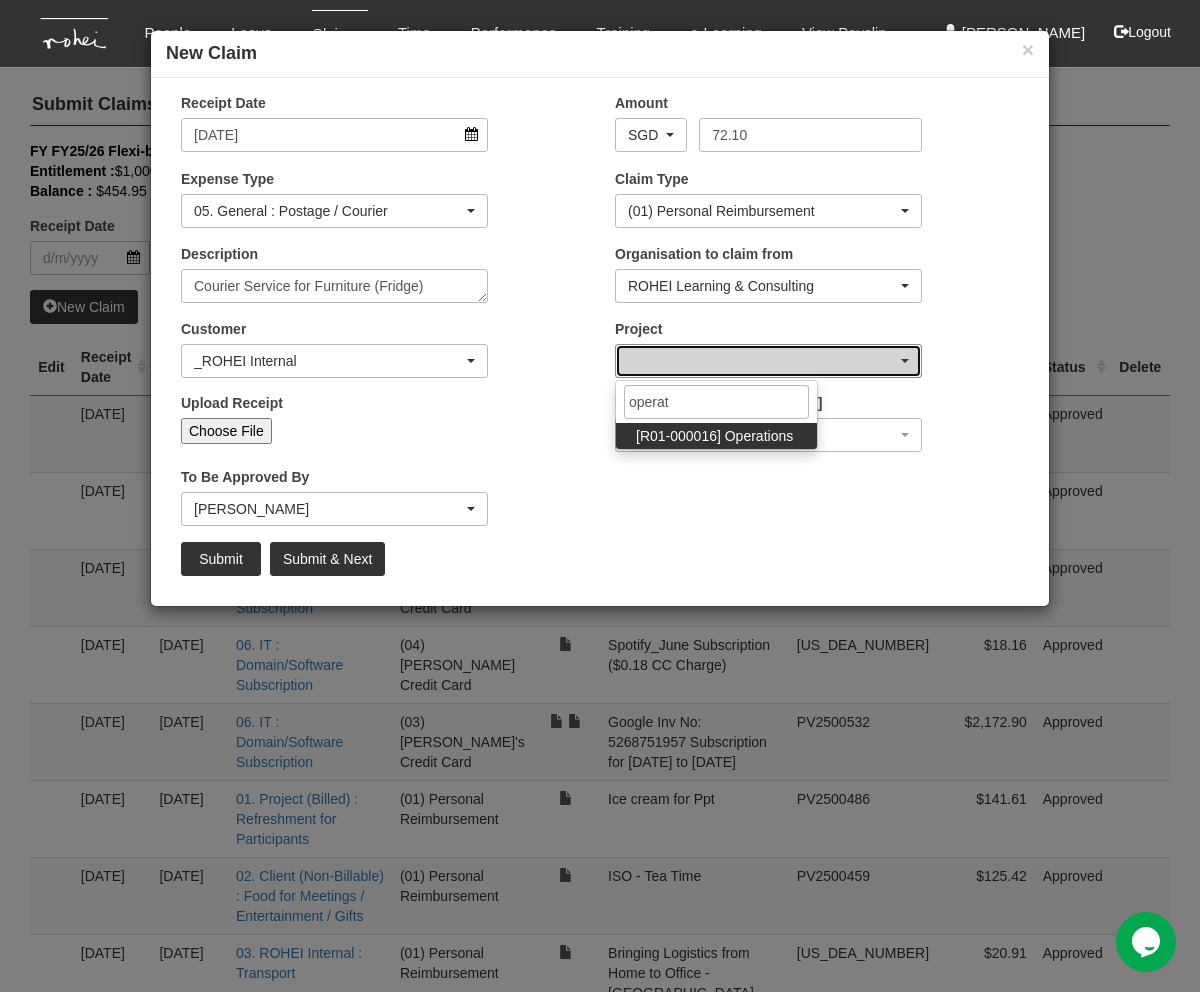select on "1509" 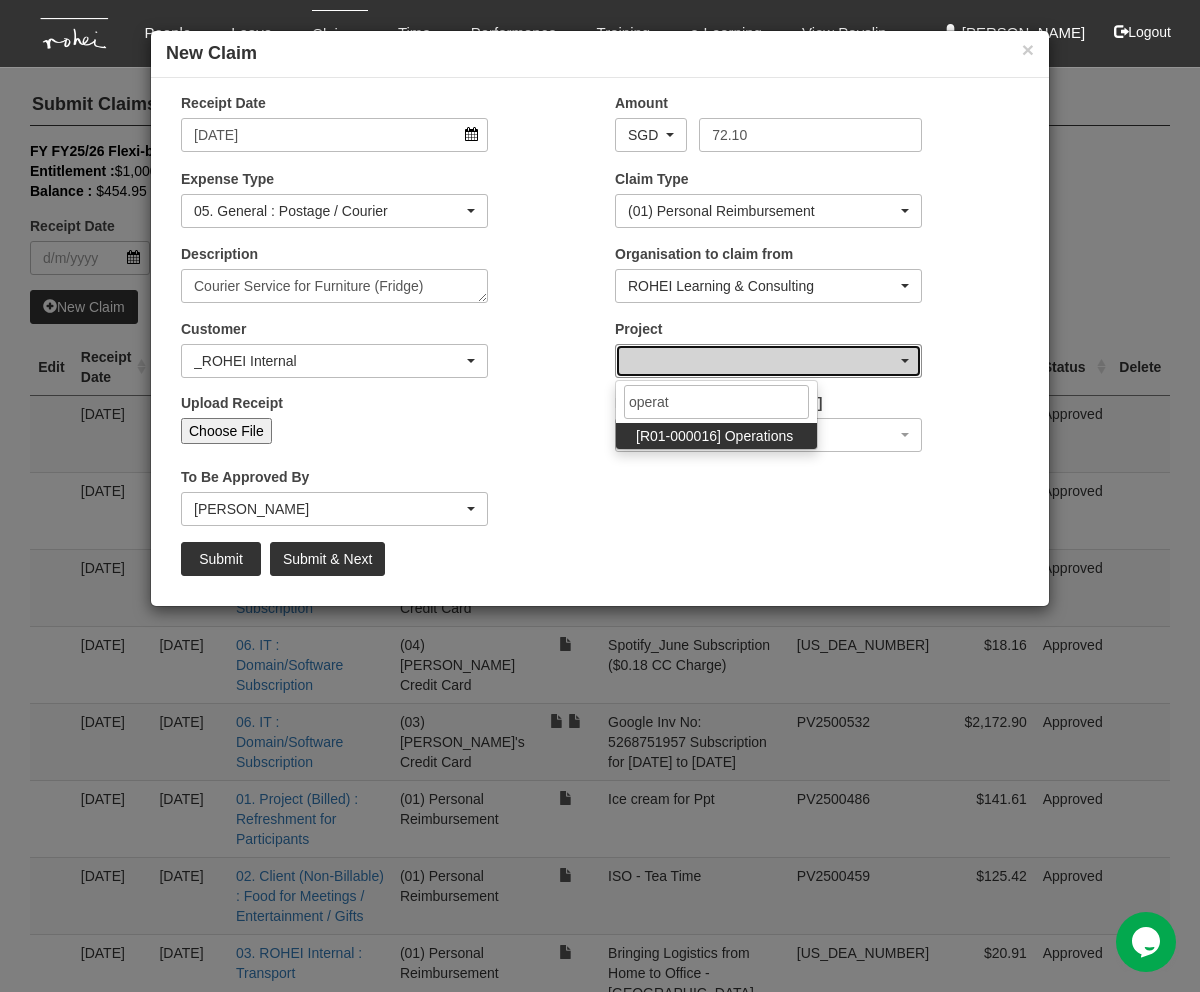type 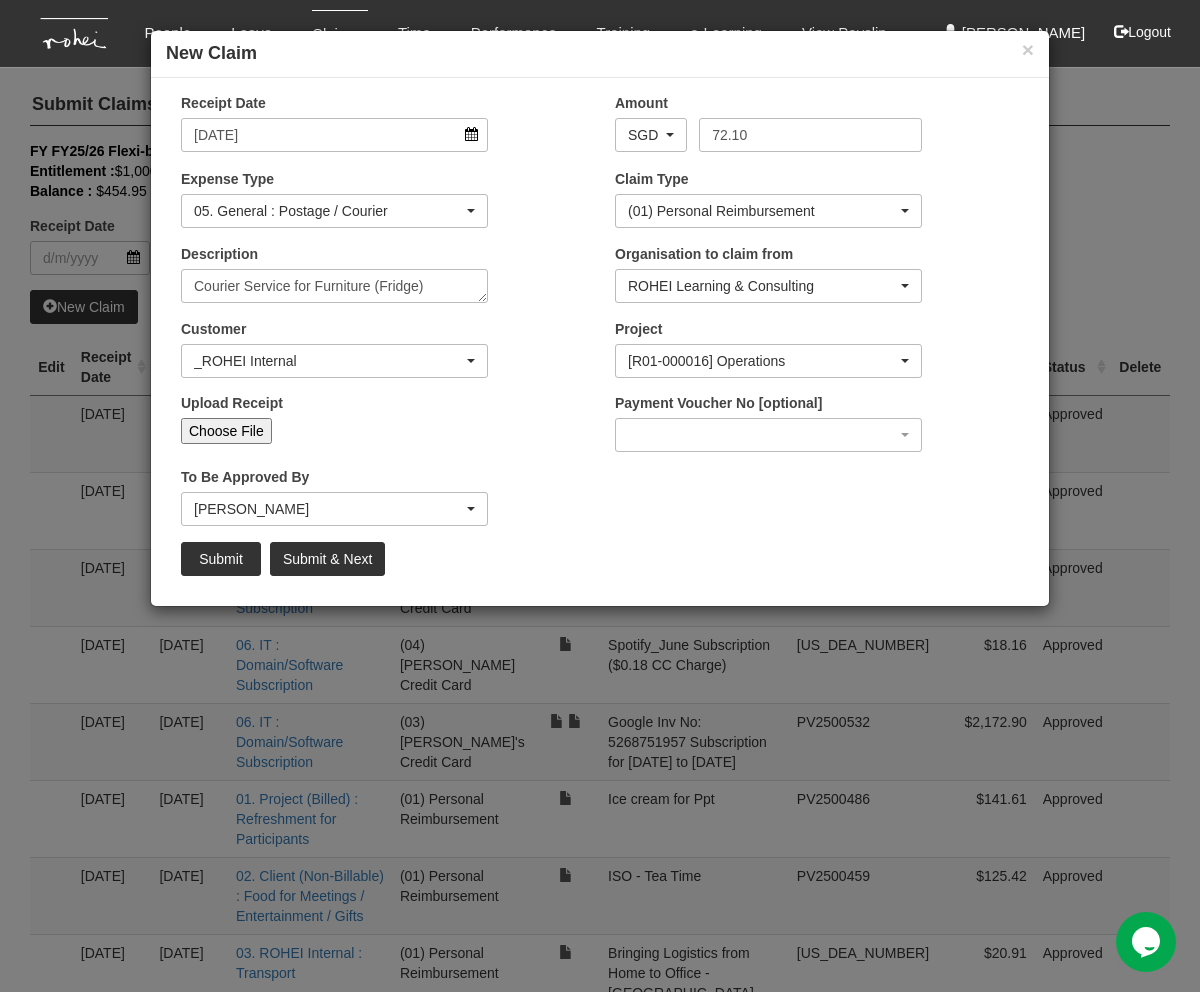 click on "Choose File" at bounding box center (226, 431) 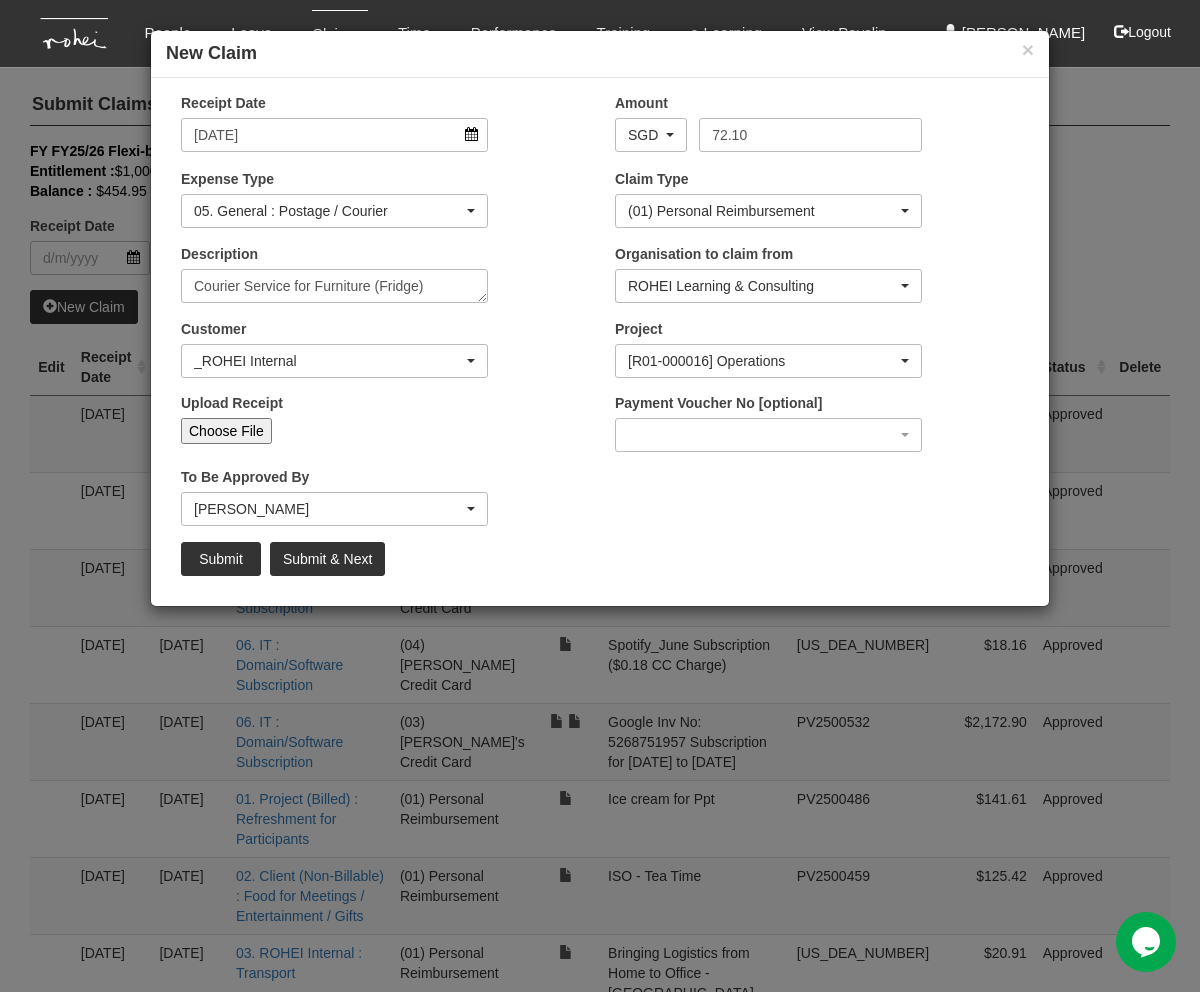 type on "C:\fakepath\72.10_[DATE] 15_Lalamove Receipt 1.pdf" 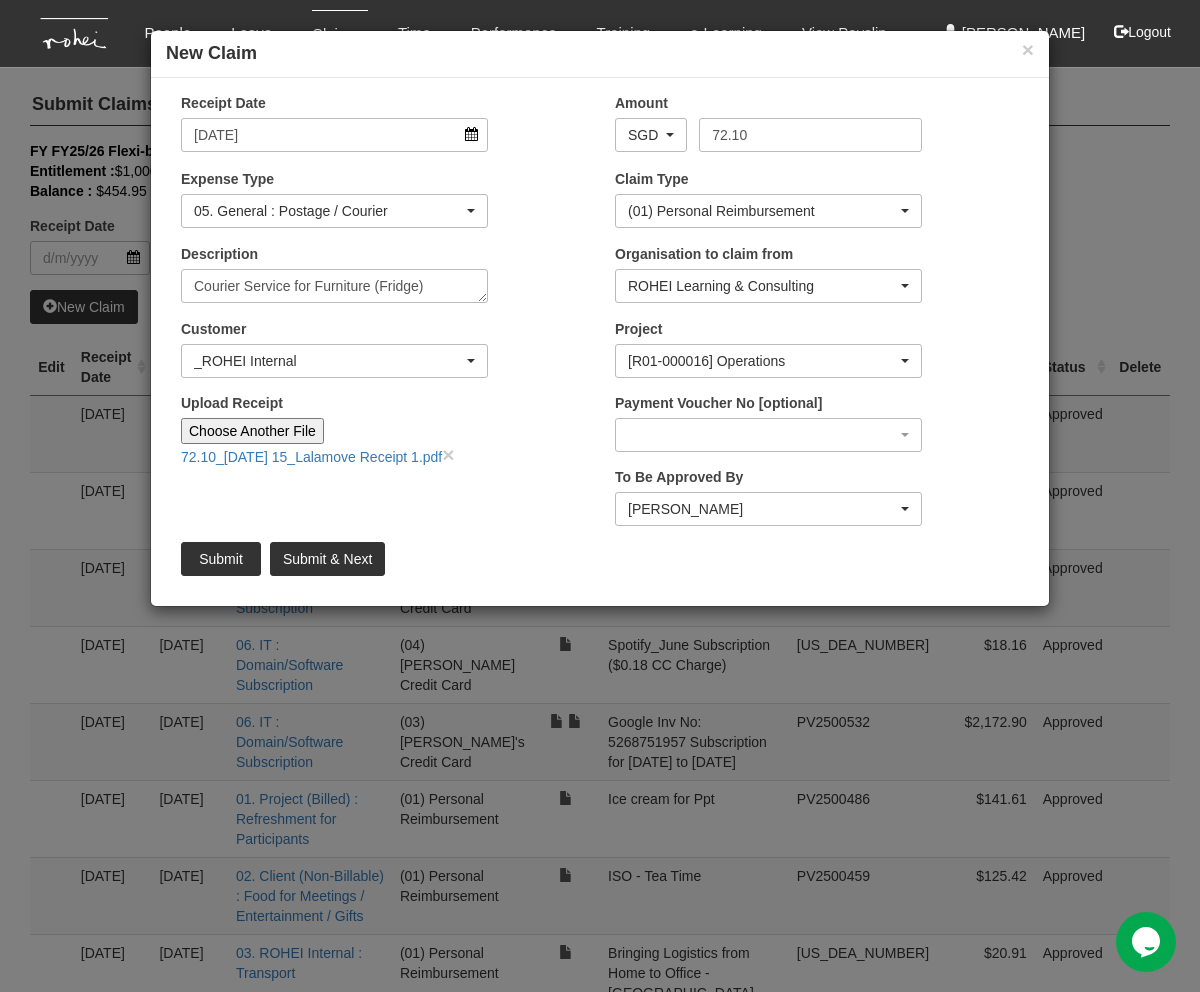 drag, startPoint x: 564, startPoint y: 552, endPoint x: 256, endPoint y: 541, distance: 308.19638 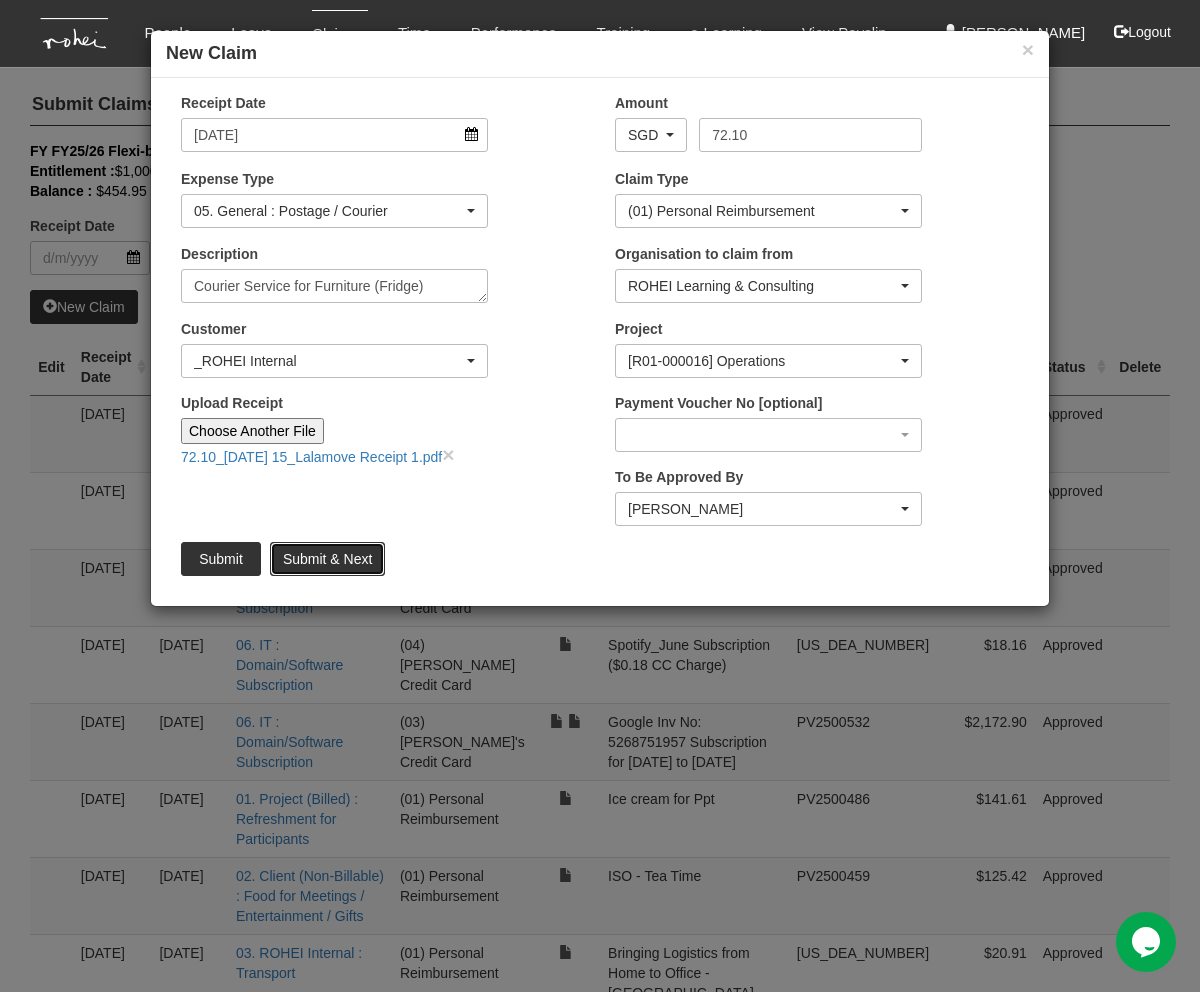 click on "Submit & Next" at bounding box center [327, 559] 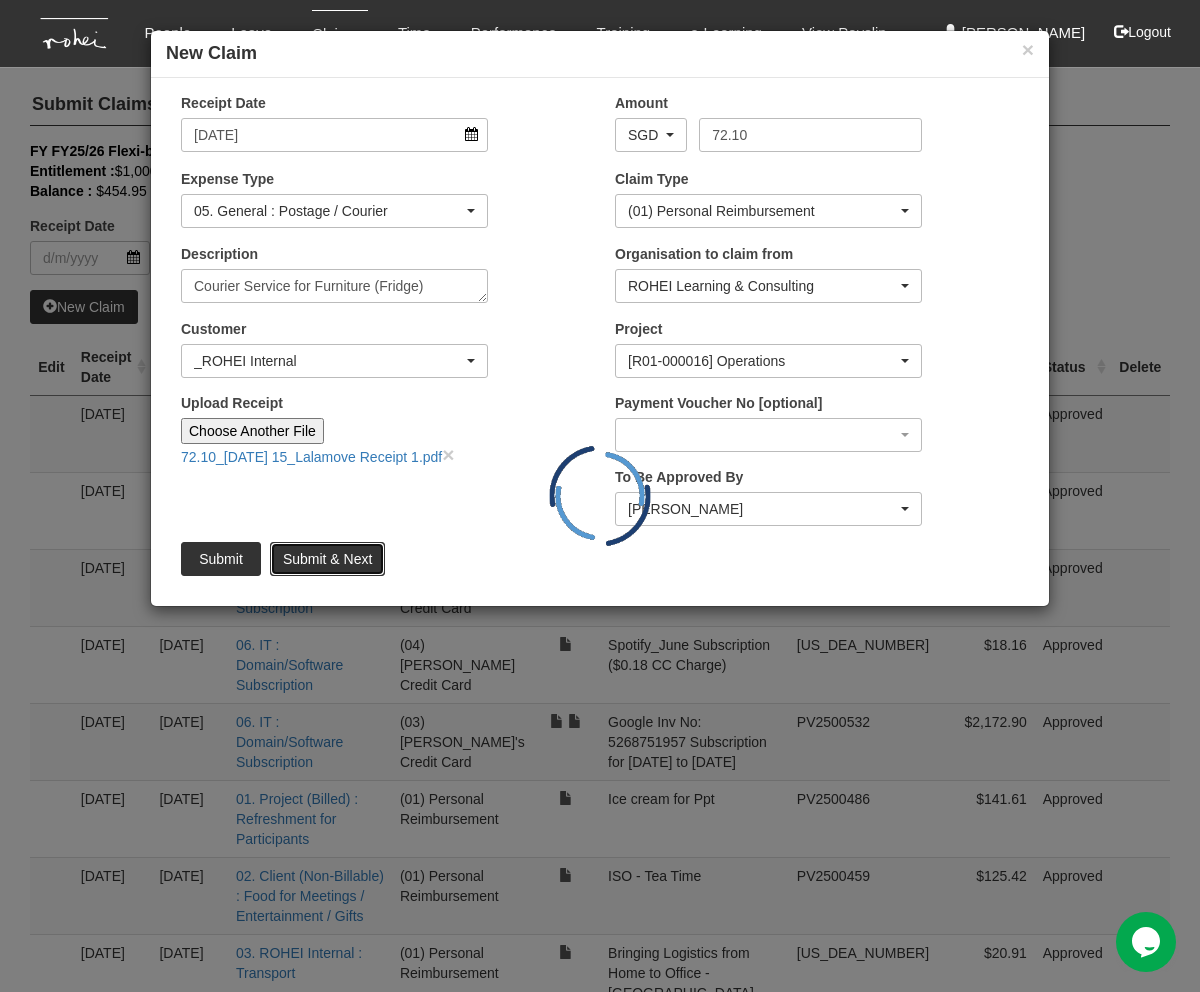type 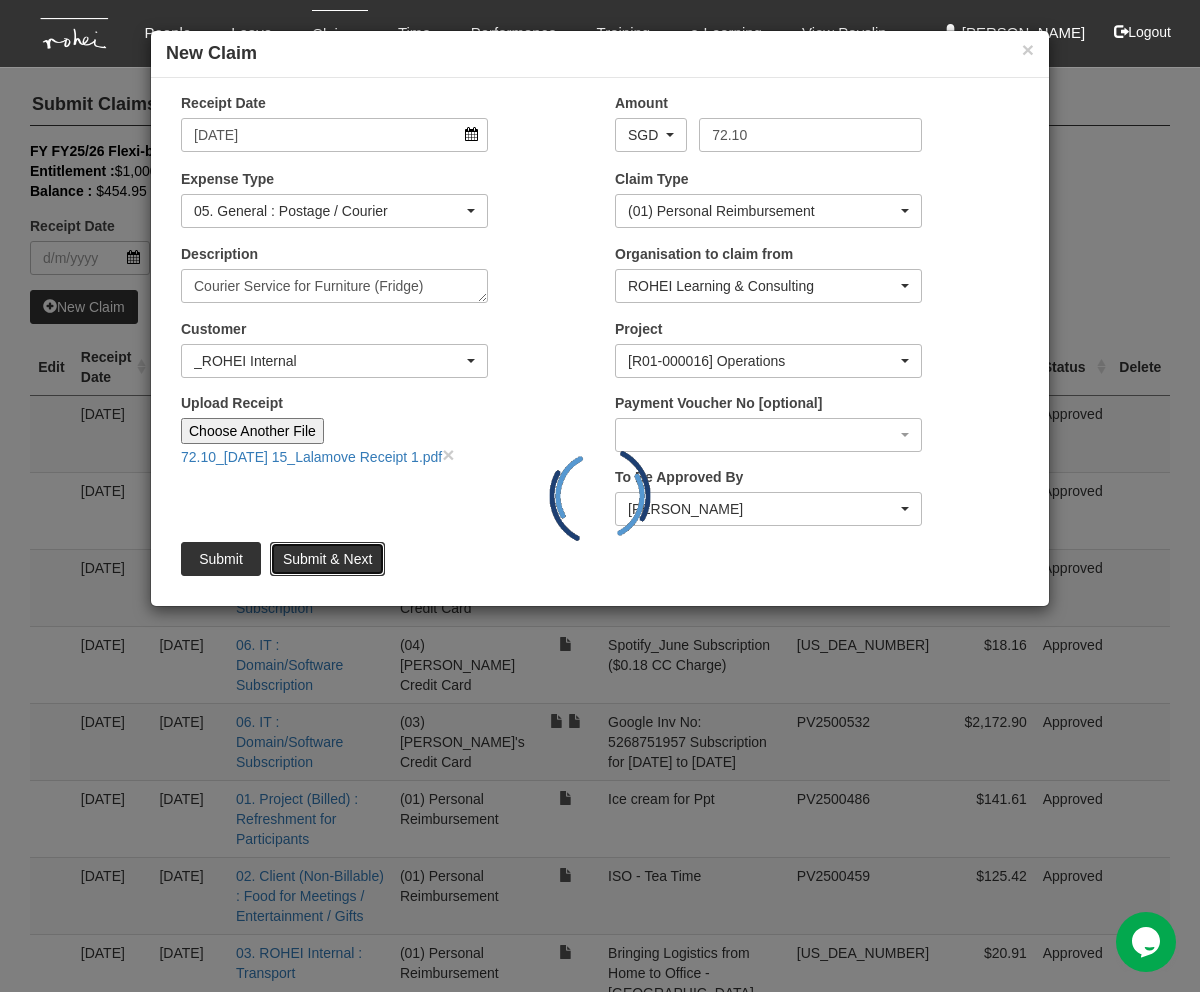 type 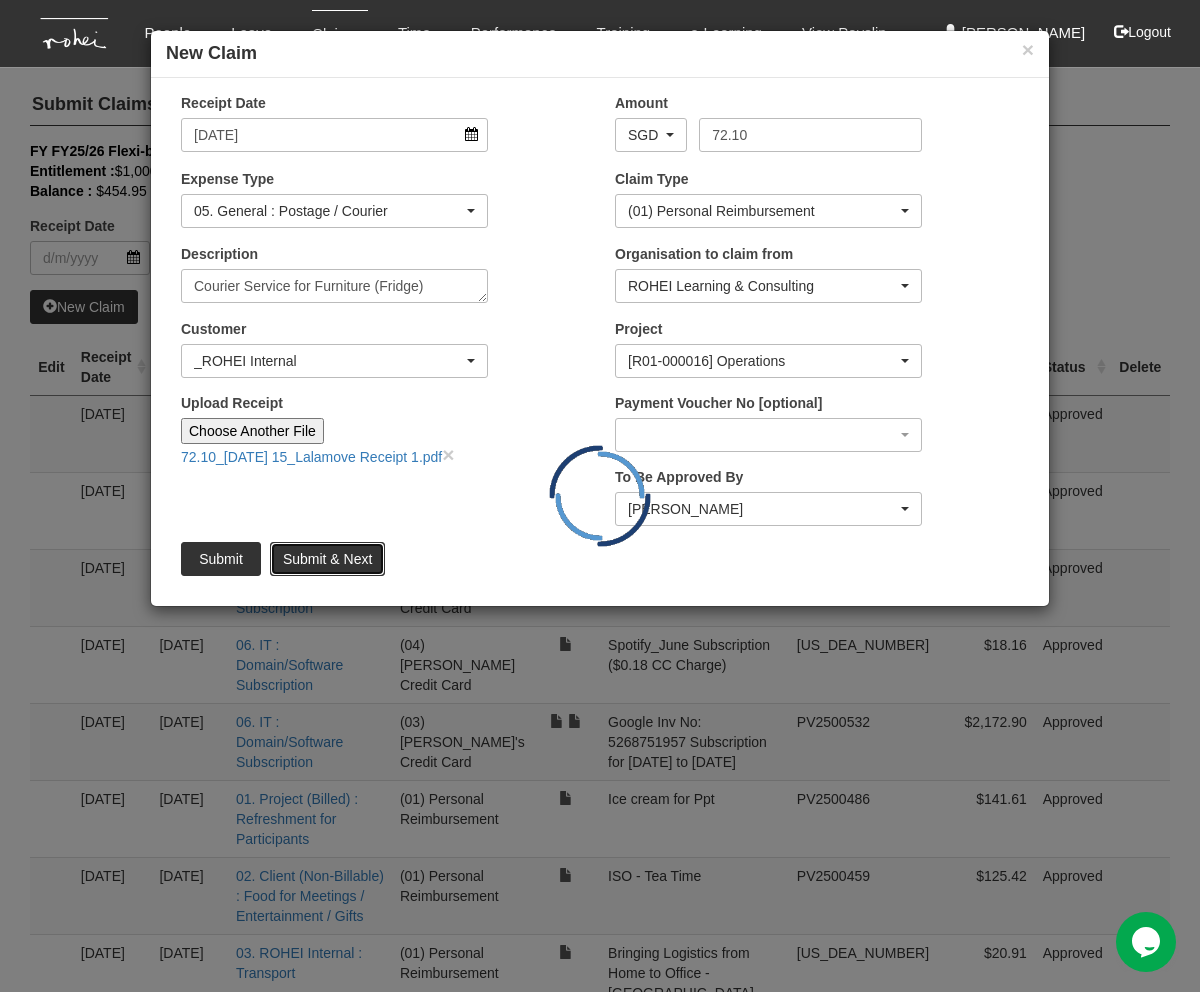 type 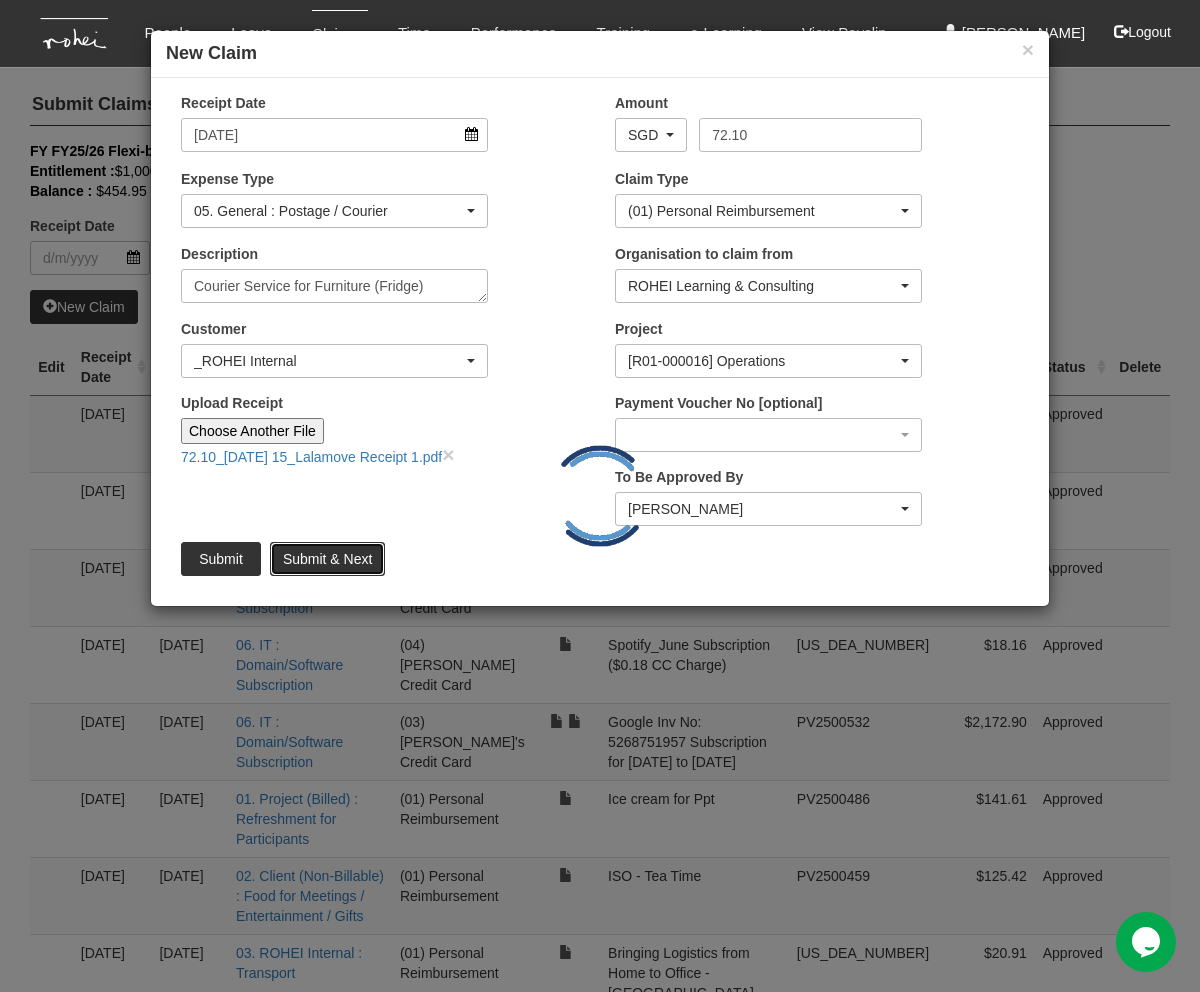 type on "Choose File" 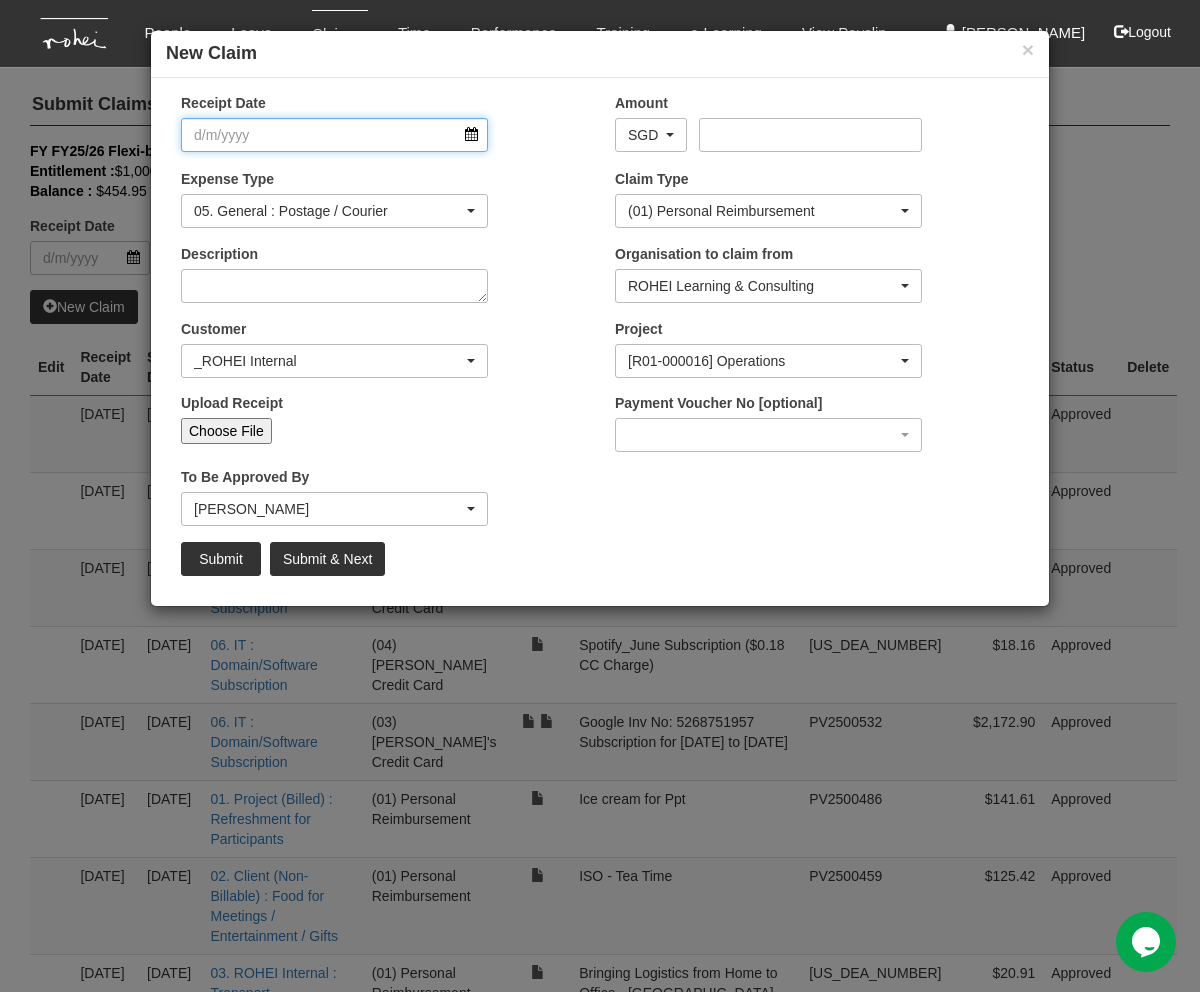 click on "Receipt Date" at bounding box center (334, 135) 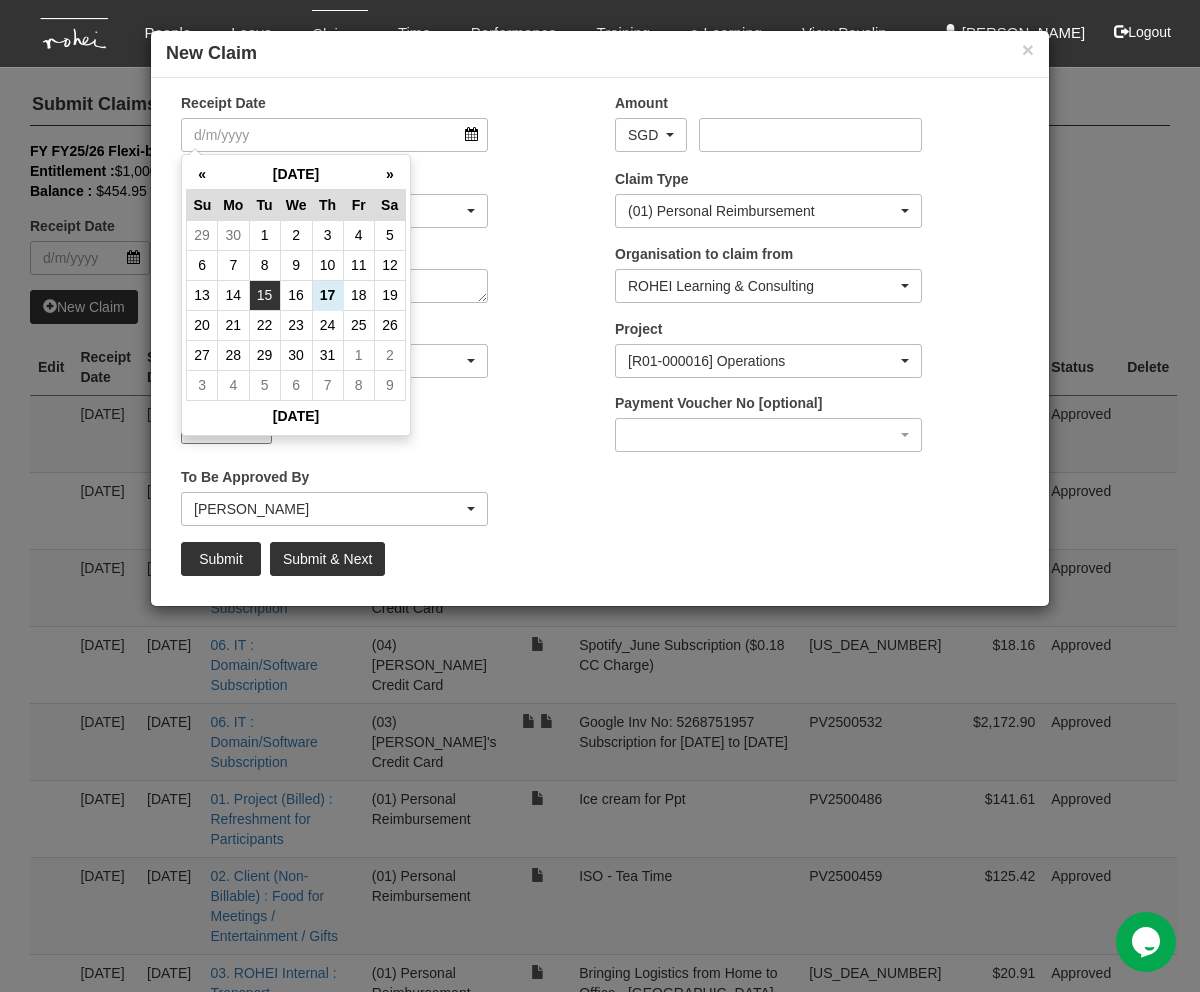click on "15" at bounding box center (264, 295) 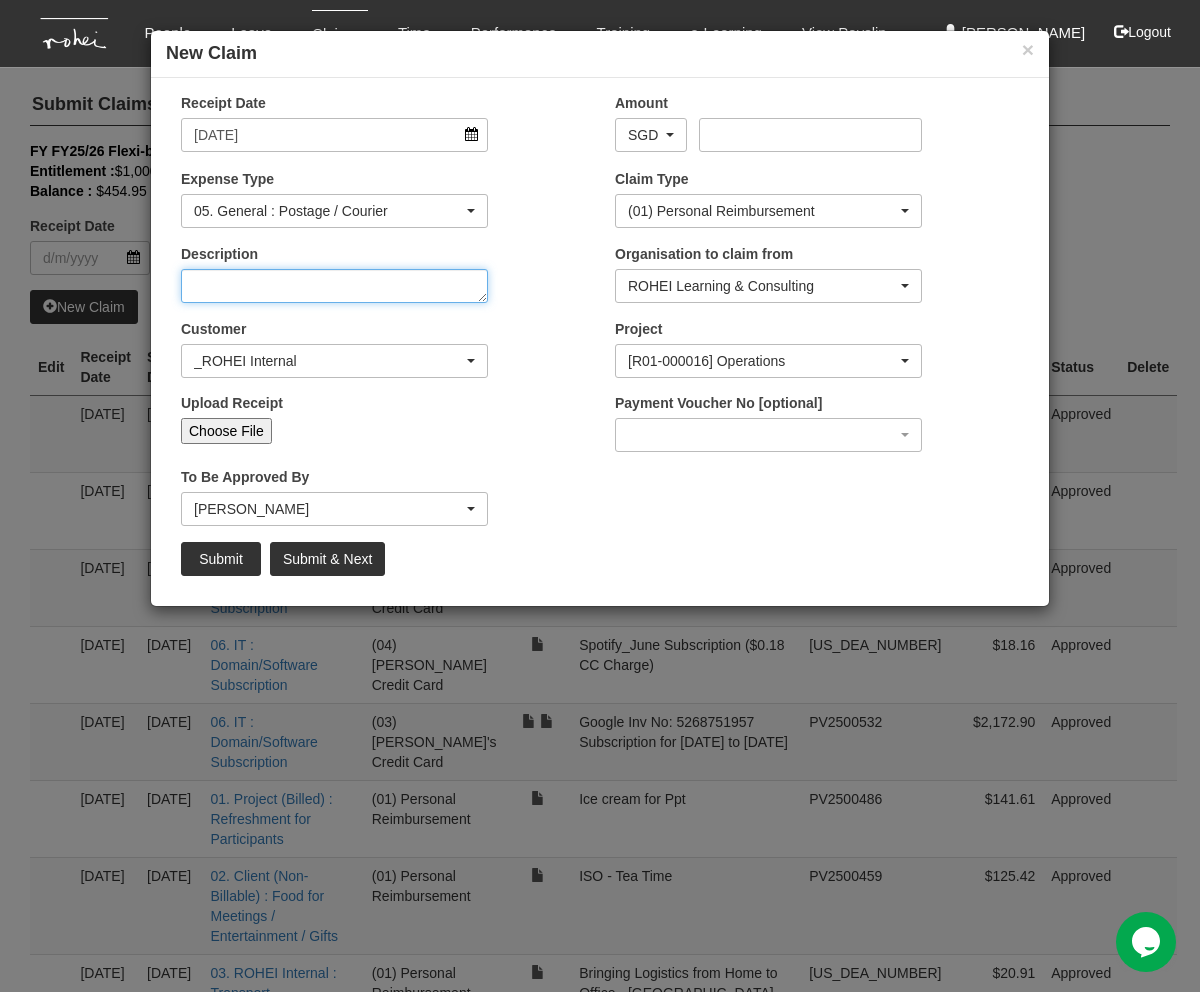 click on "Description" at bounding box center (334, 286) 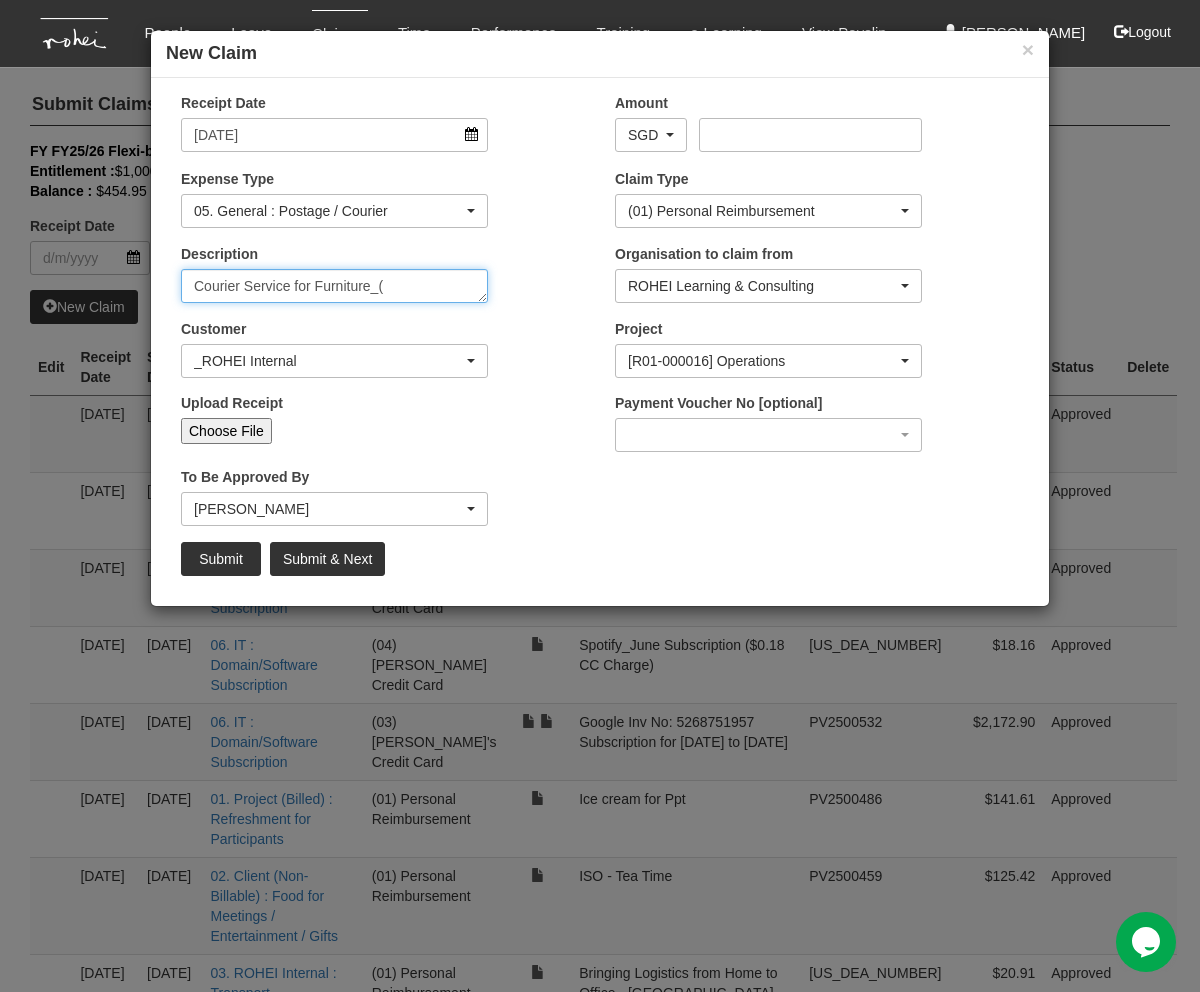 type on "Courier Service for Furniture_" 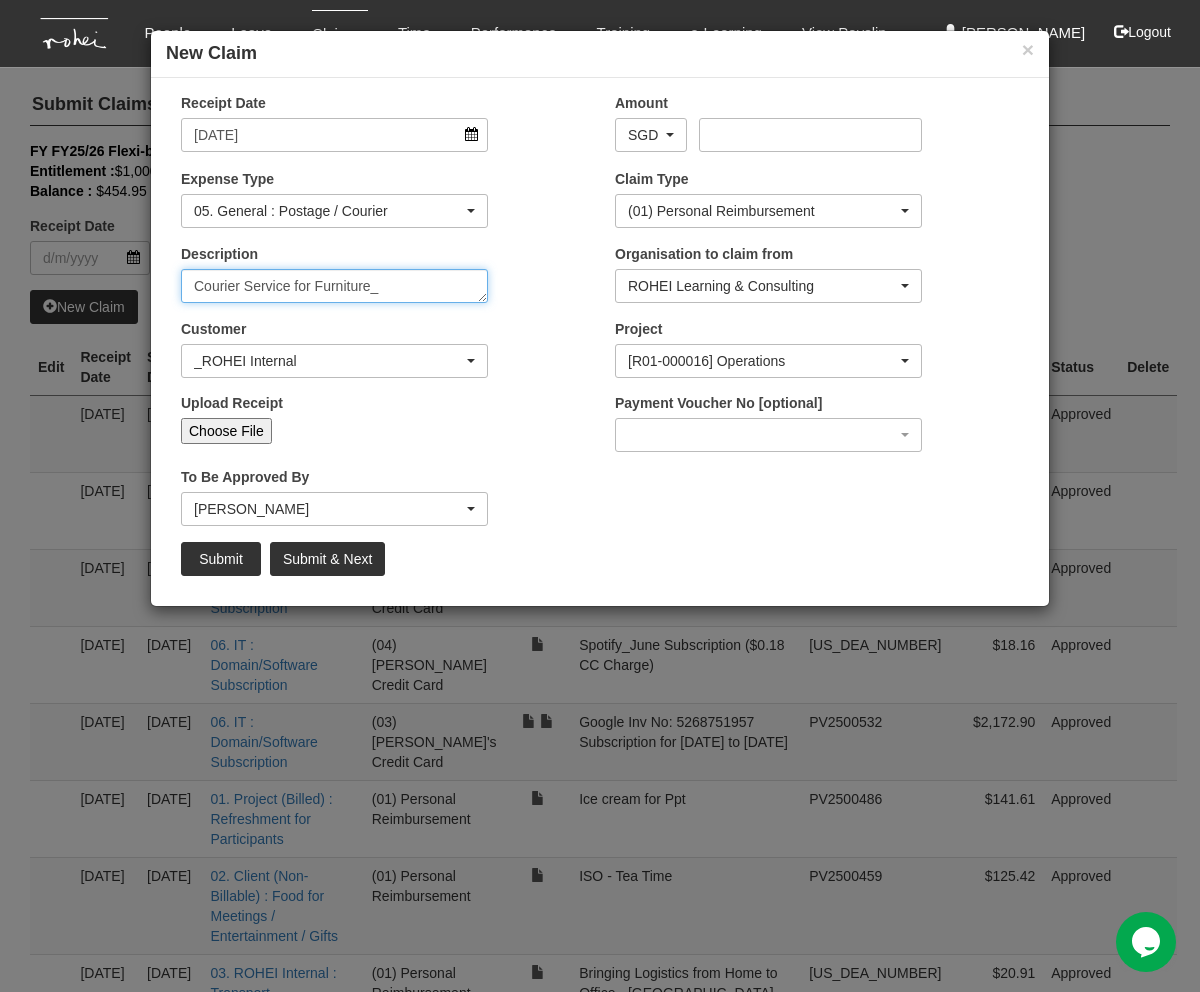 select on "50" 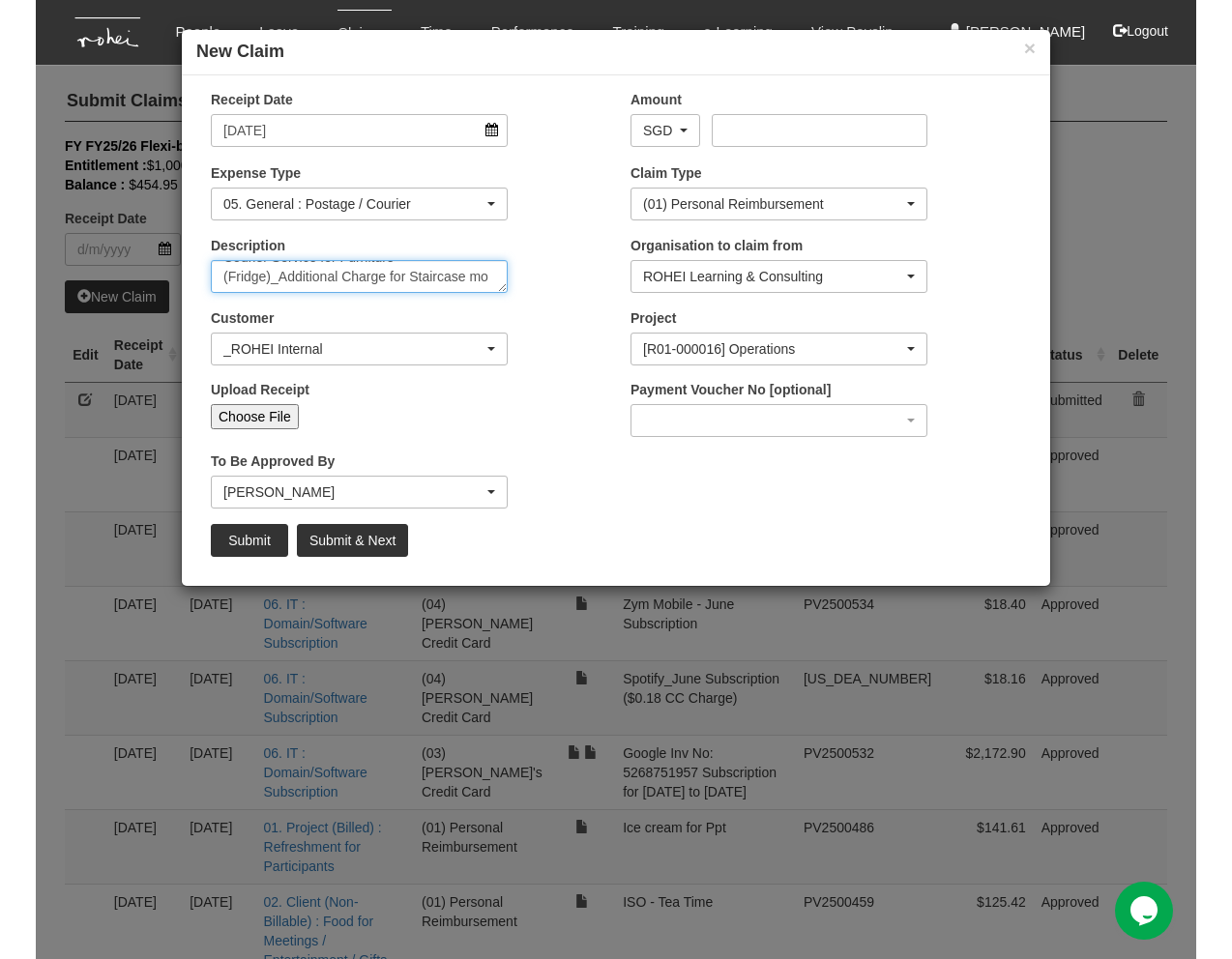 scroll, scrollTop: 19, scrollLeft: 0, axis: vertical 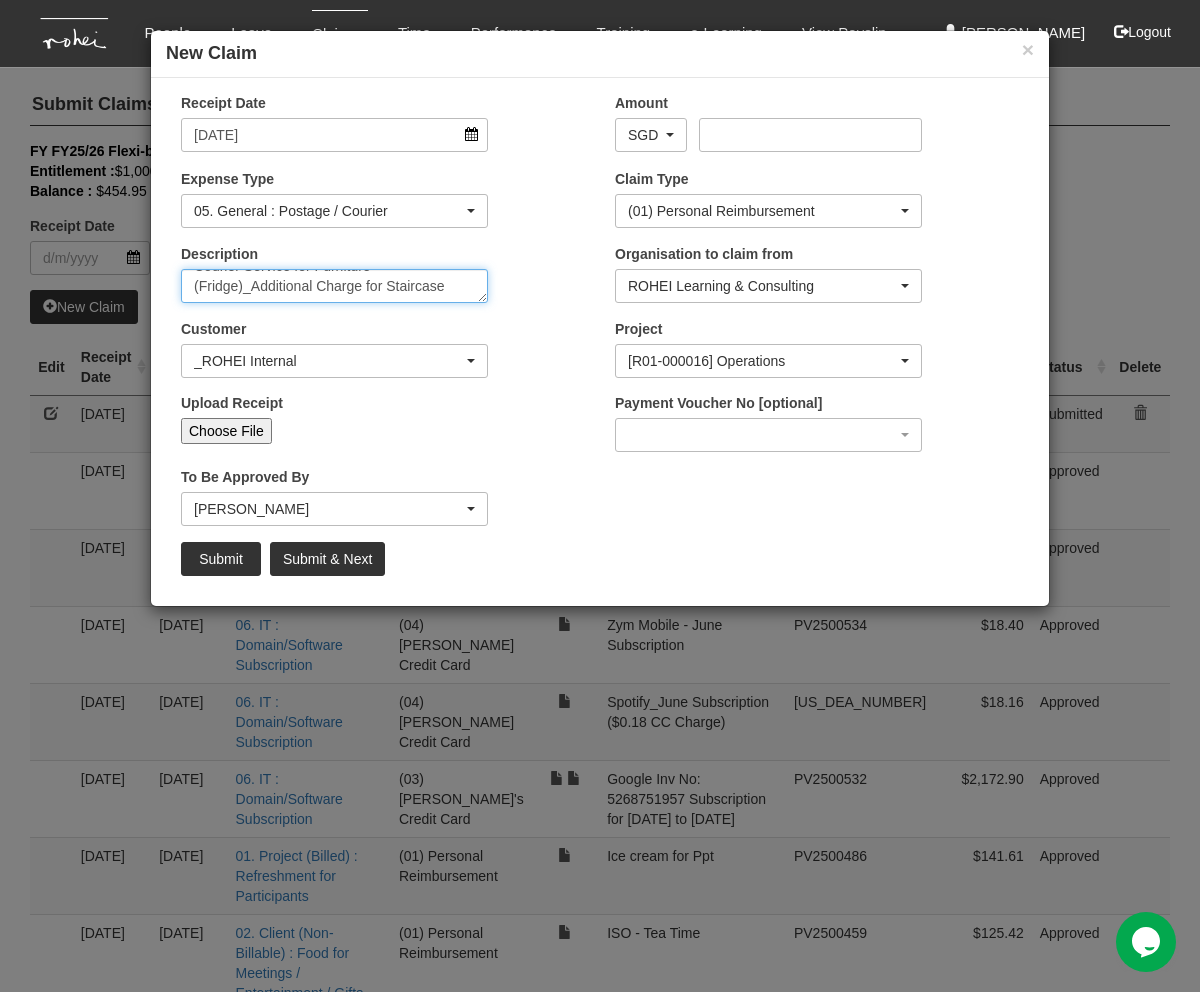 type on "Courier Service for Furniture (Fridge)_Additional Charge for Staircase" 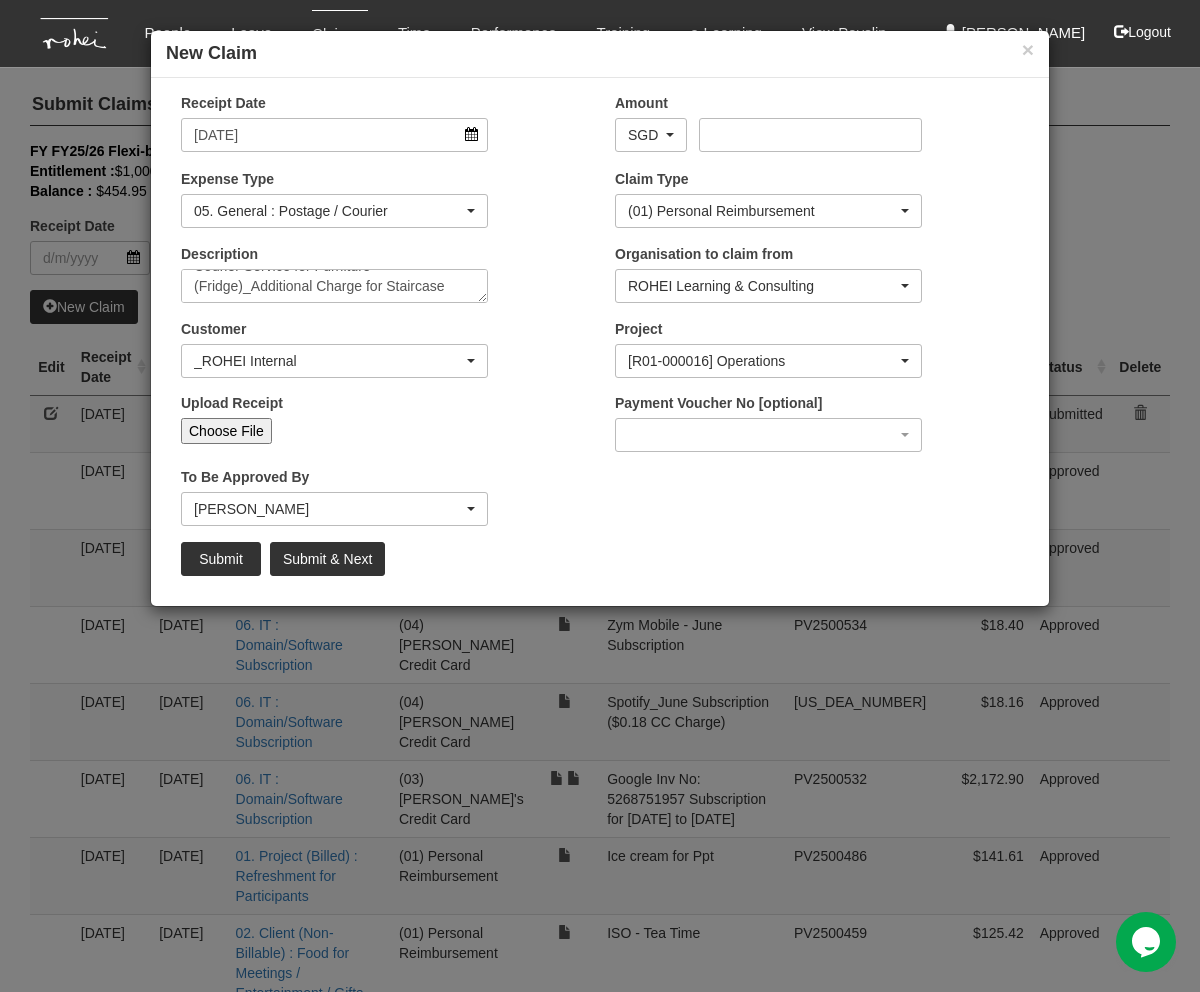 click on "Choose File" at bounding box center (226, 431) 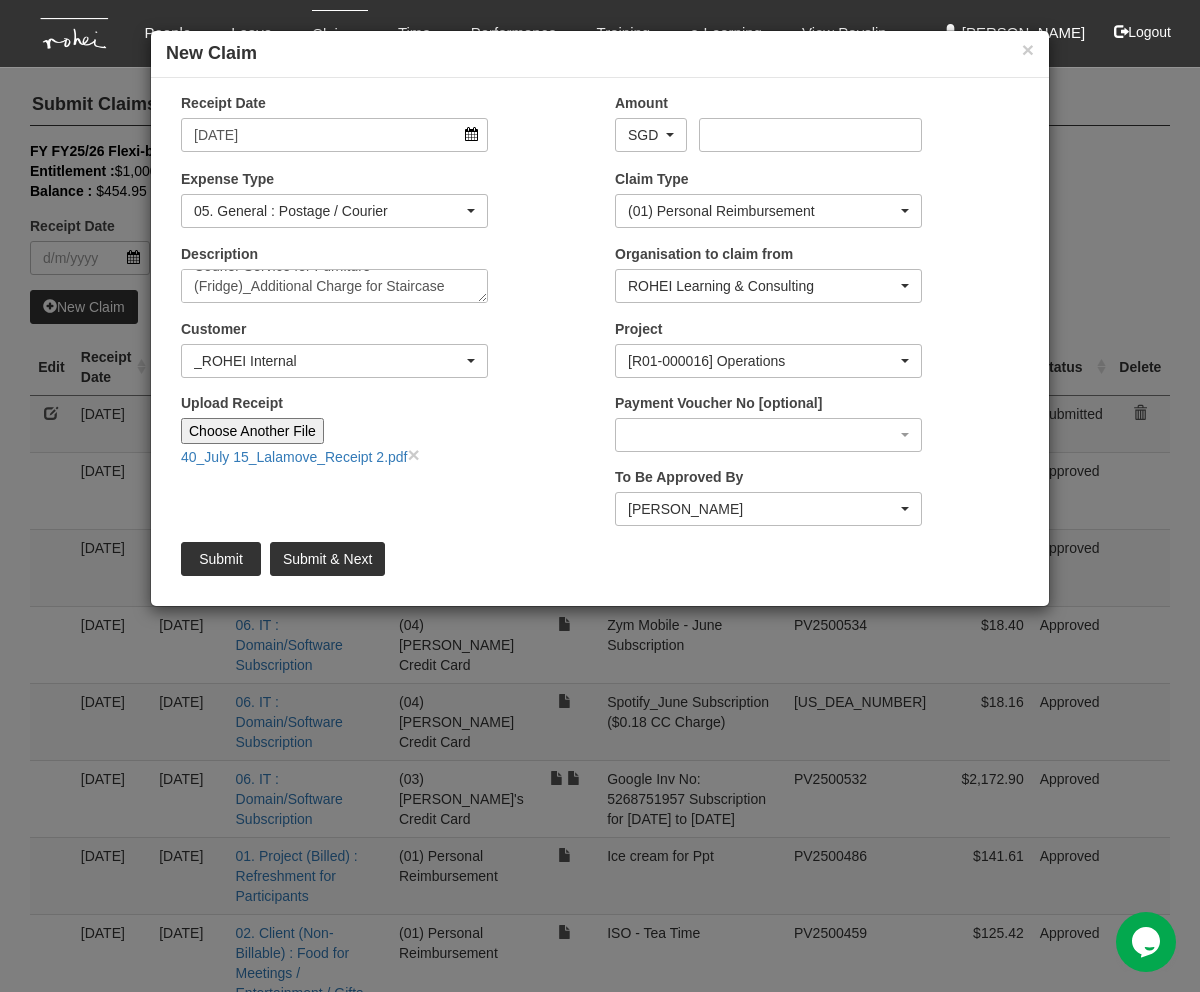 click on "Upload Receipt" at bounding box center [456, 429] 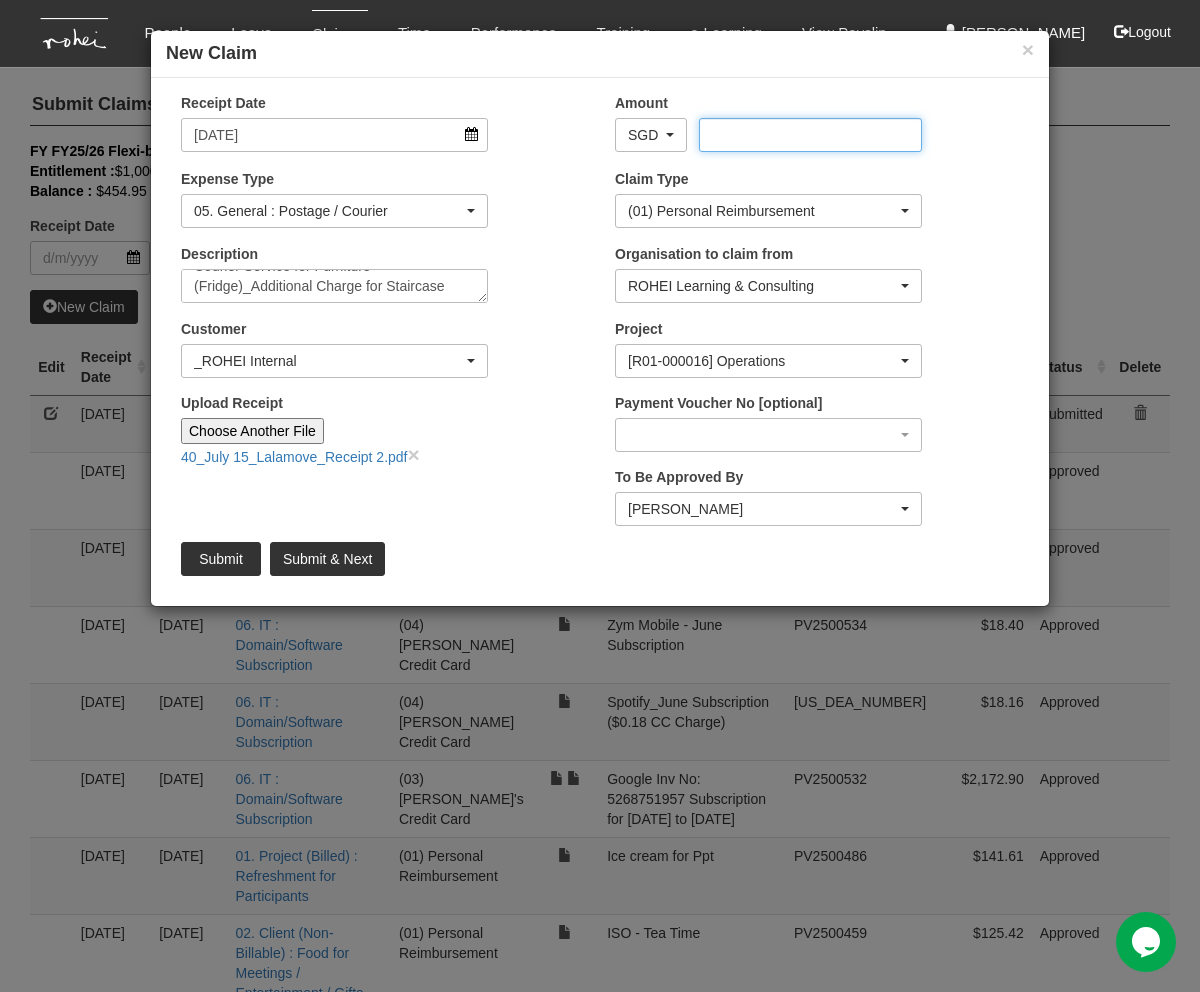 click on "Amount" at bounding box center [810, 135] 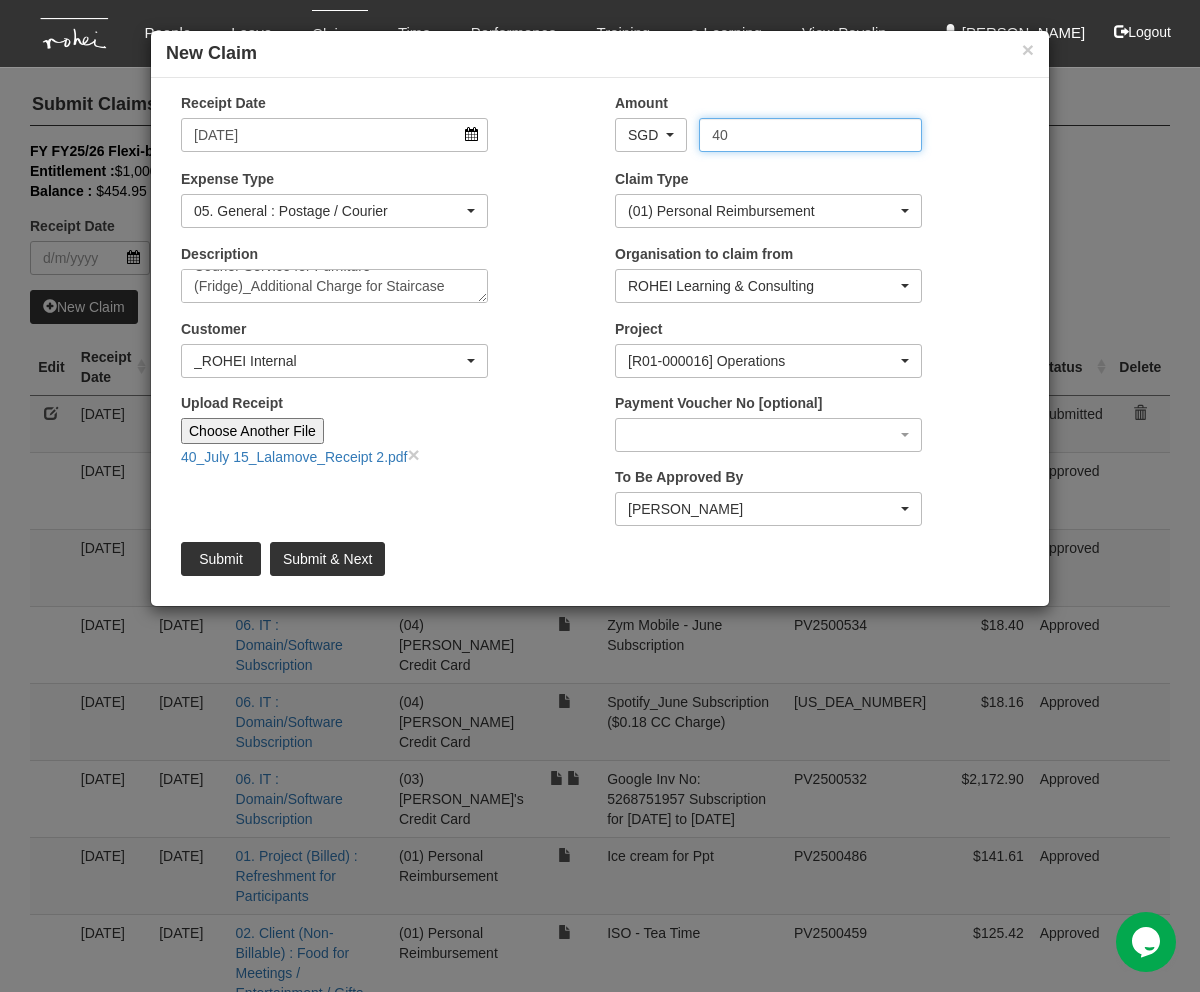 type on "40" 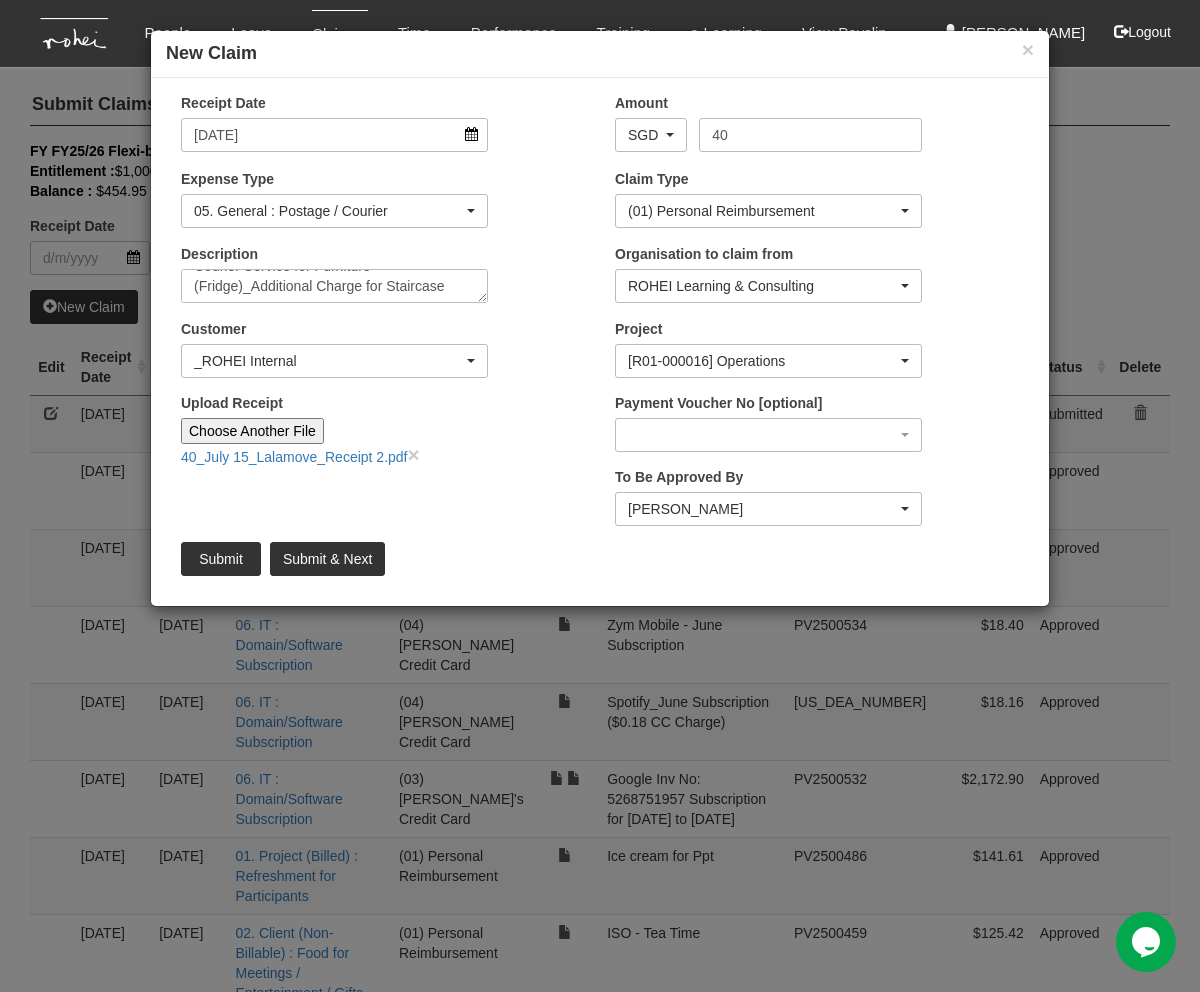 drag, startPoint x: 505, startPoint y: 507, endPoint x: 482, endPoint y: 510, distance: 23.194826 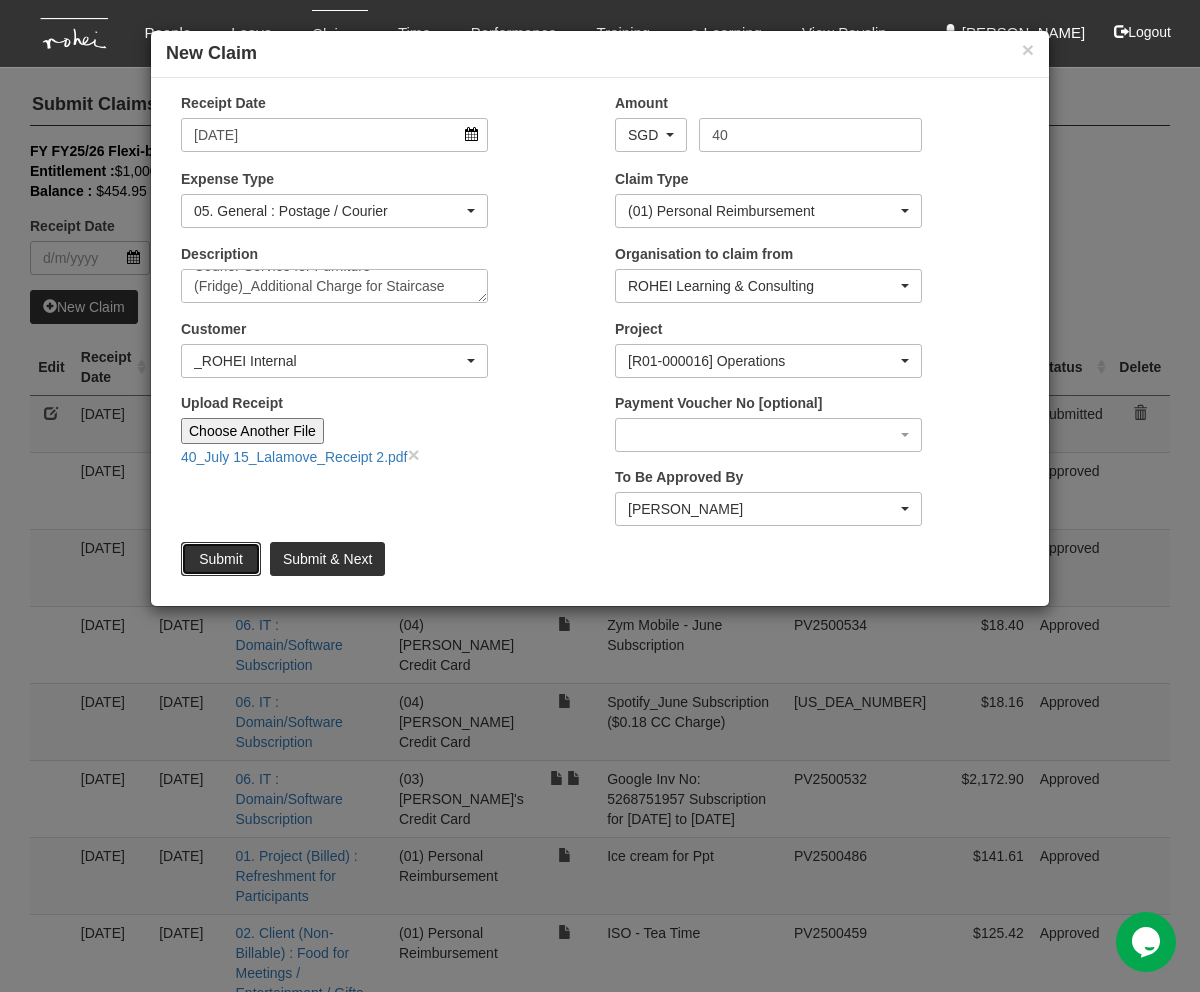 click on "Submit" at bounding box center (221, 559) 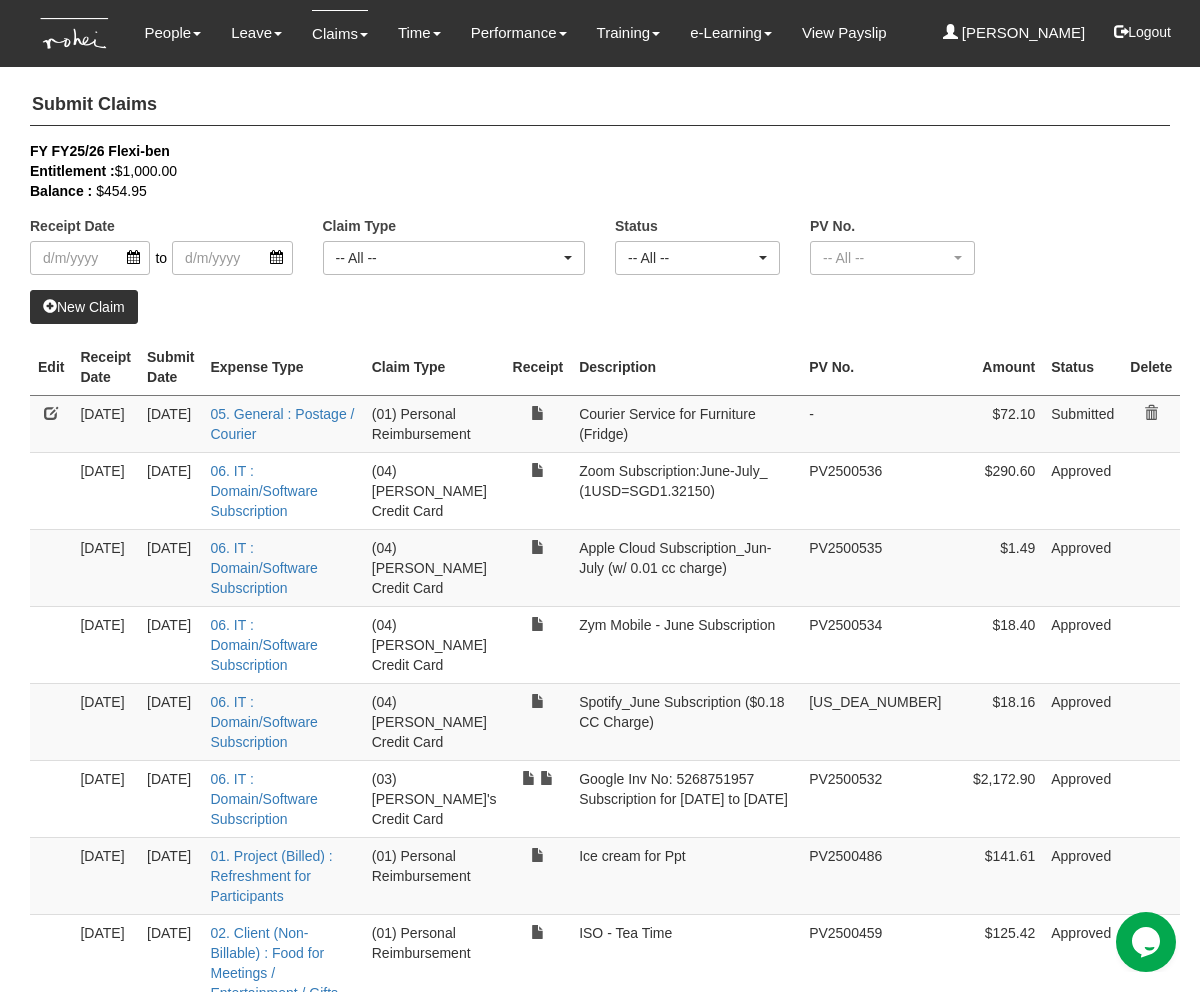select on "50" 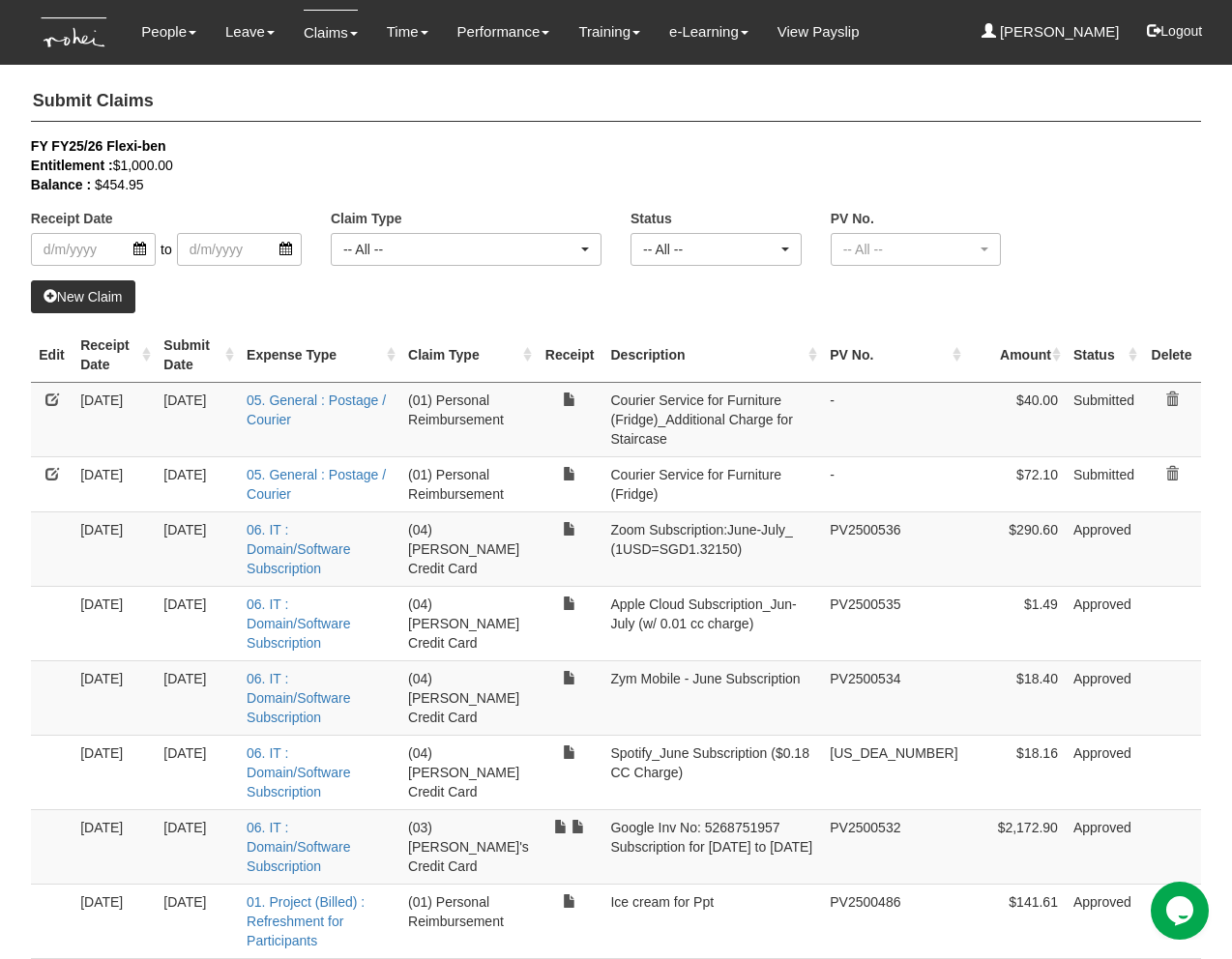 click on "Submit Claims
FY FY25/26 Flexi-ben
Entitlement :   $1,000.00
Balance :    $454.95
Receipt Date
to
Claim Type
-- All --
(01) Personal Reimbursement
(02) Advance Disbursement
(03) [PERSON_NAME]'s Credit Card
(04) [PERSON_NAME] Credit Card
(05) [PERSON_NAME]'s Credit Card
(06) [PERSON_NAME]'s Credit Card
-- All --
Status
-- All --
Submitted
Approved
Verified
Returned
Paid
-- All --" at bounding box center (616, 2051) 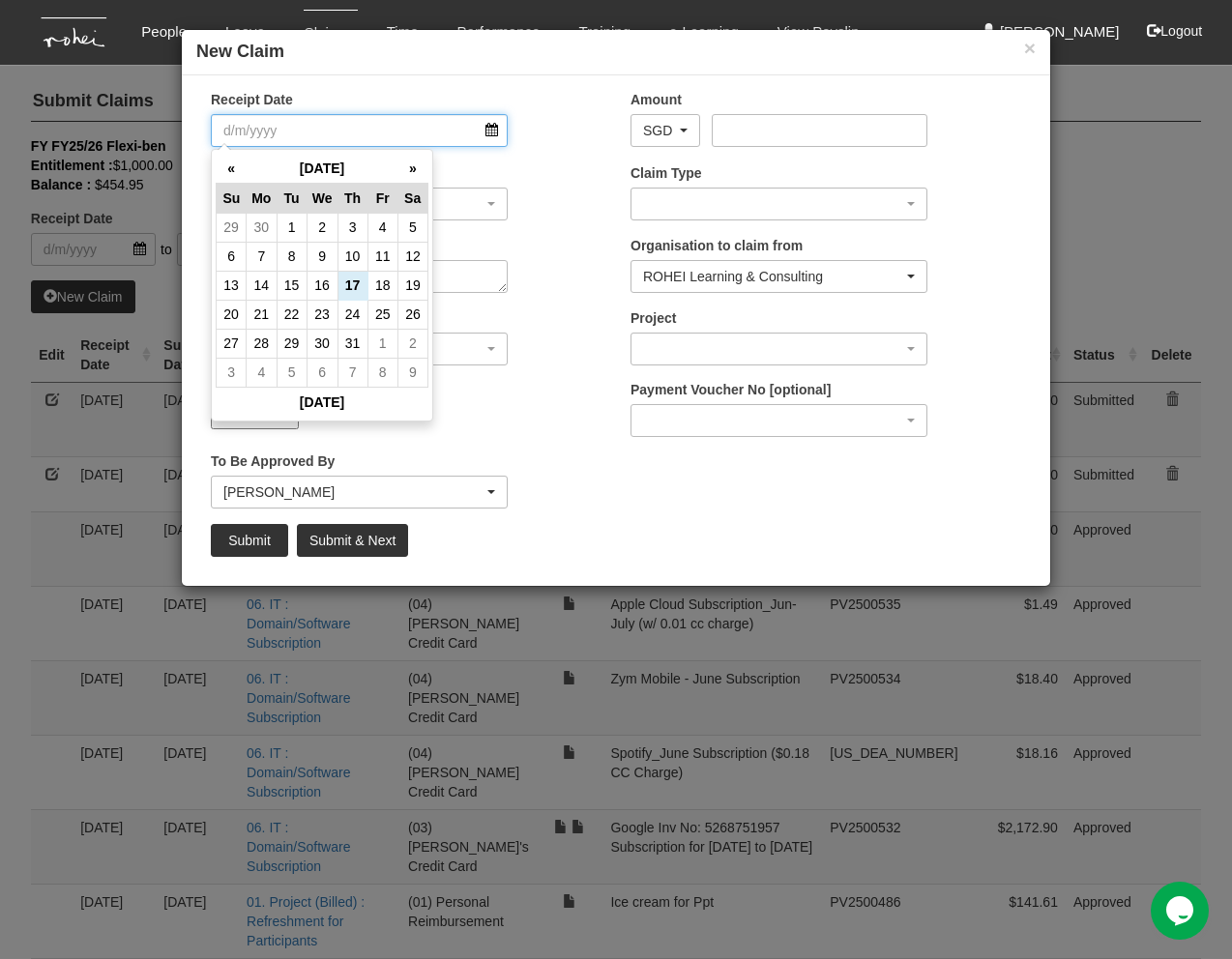 click on "Receipt Date" at bounding box center [359, 131] 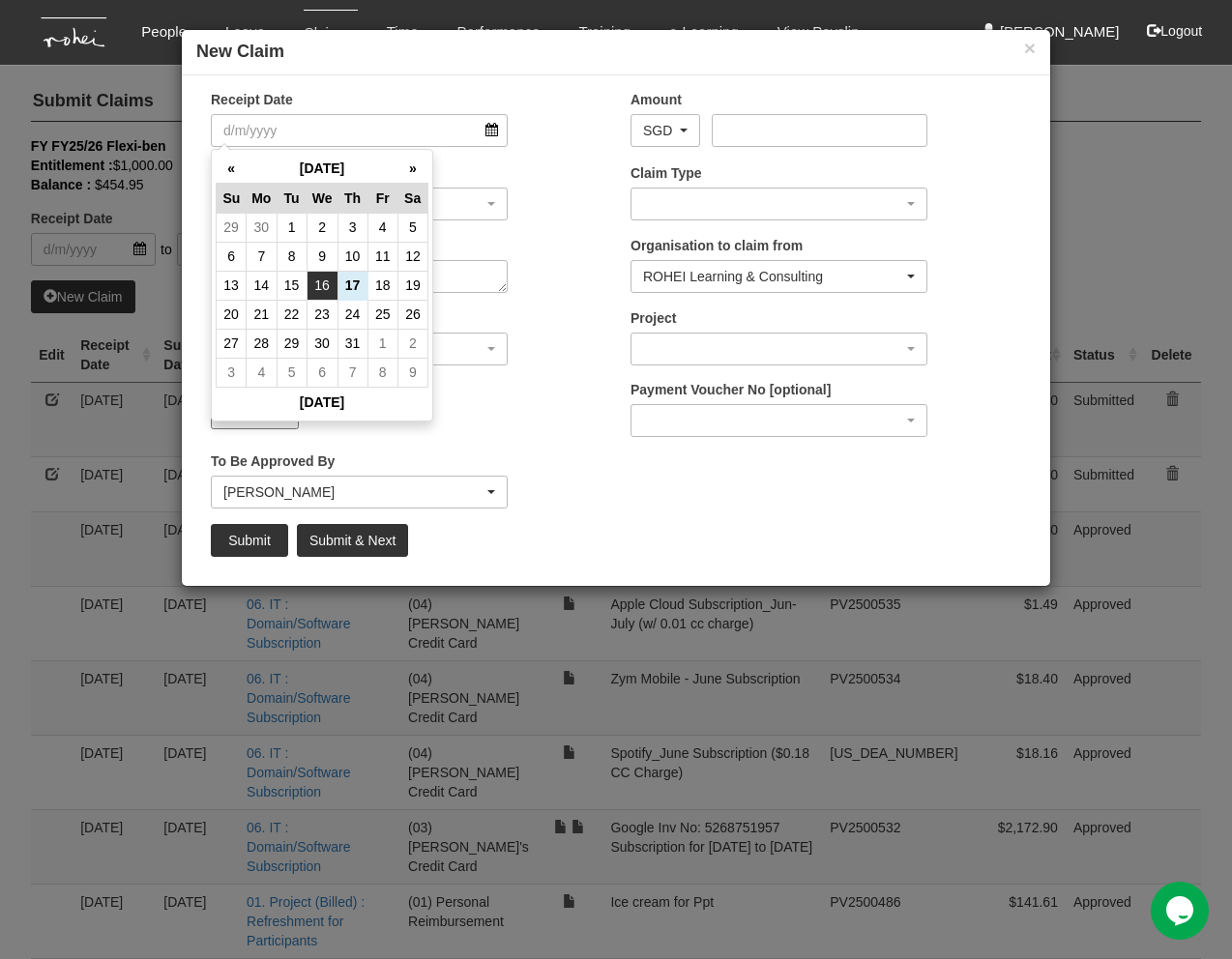 click on "16" at bounding box center [322, 285] 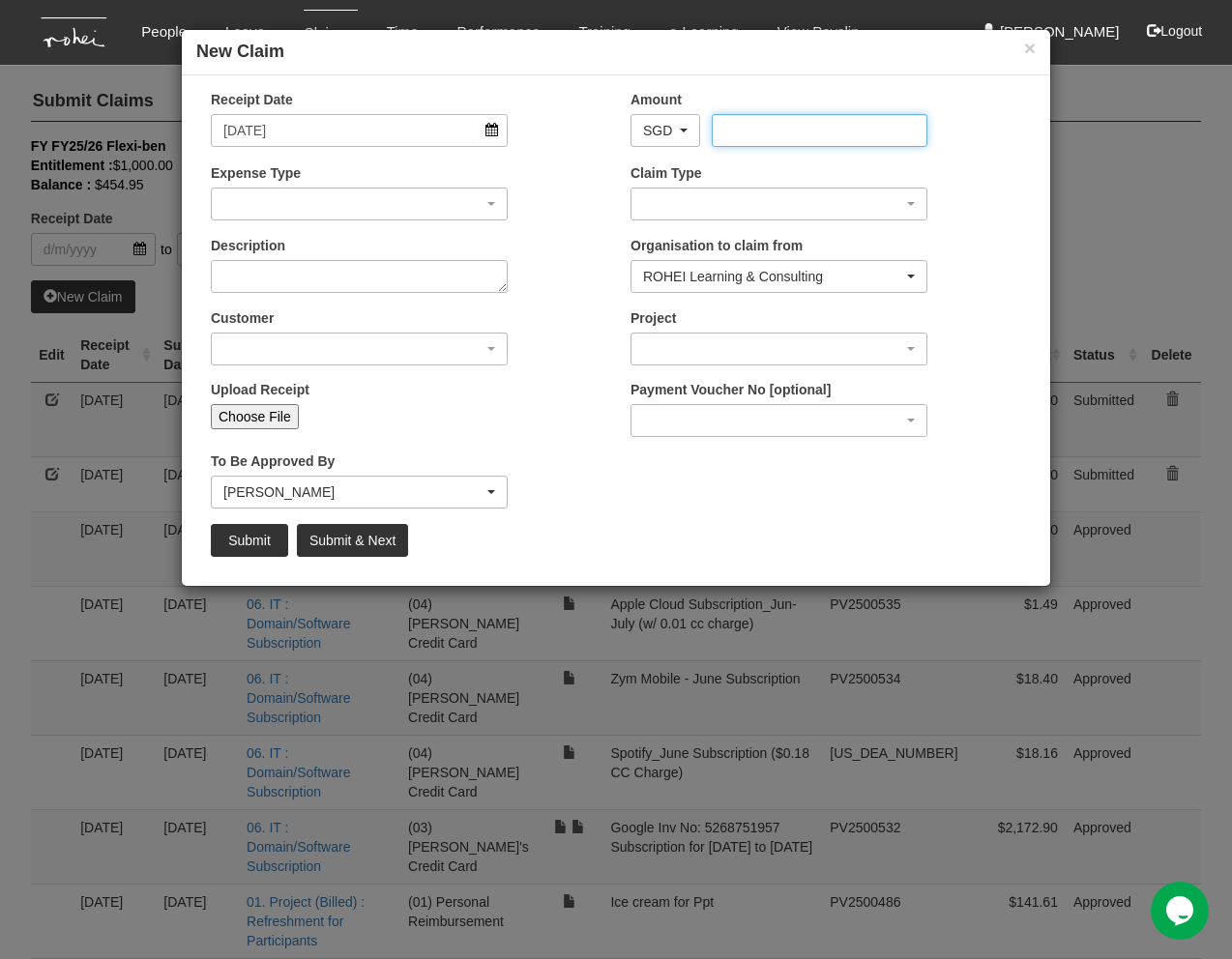 click on "Amount" at bounding box center [819, 131] 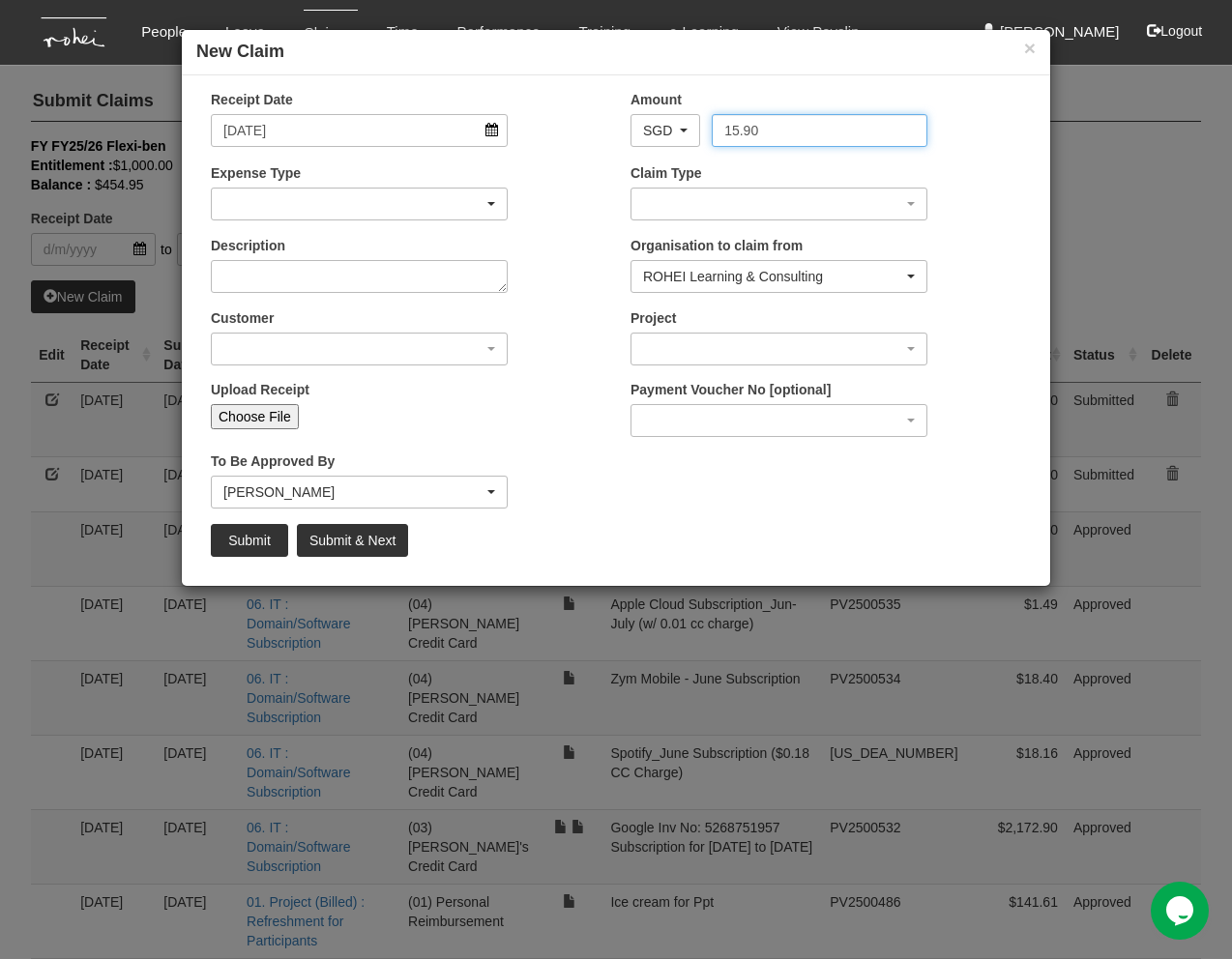 type on "15.90" 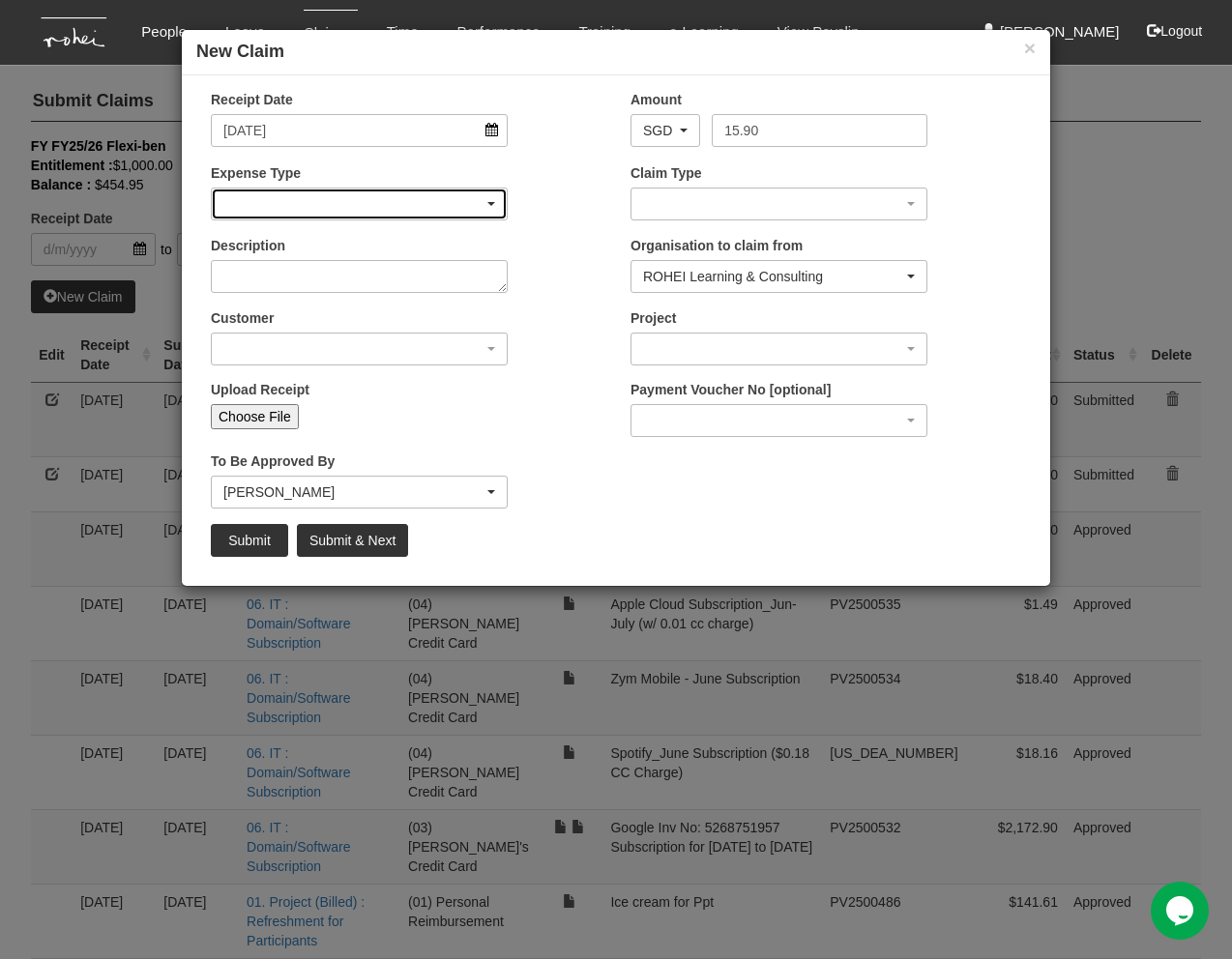 click at bounding box center [359, 204] 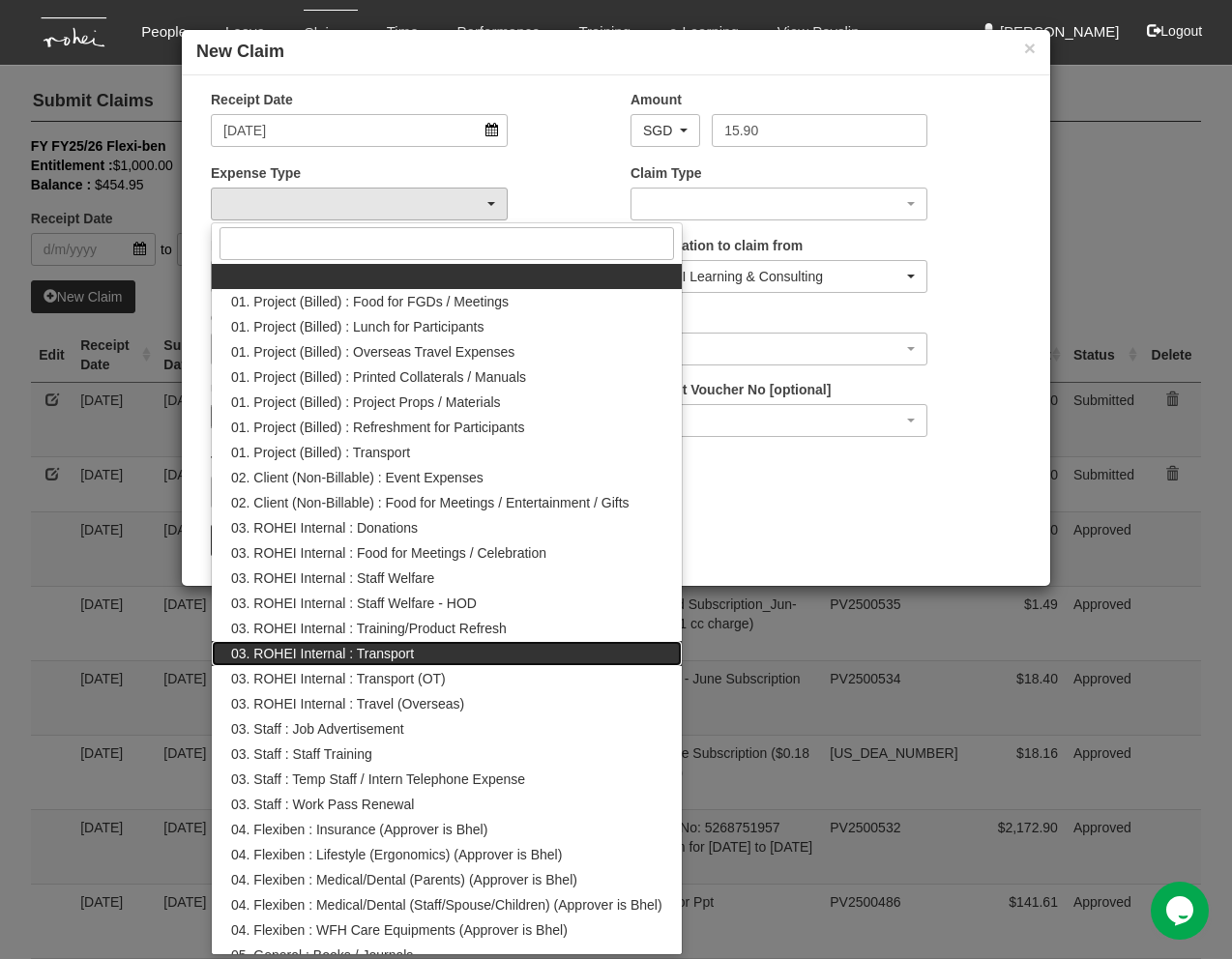 click on "03. ROHEI Internal : Transport" at bounding box center [447, 654] 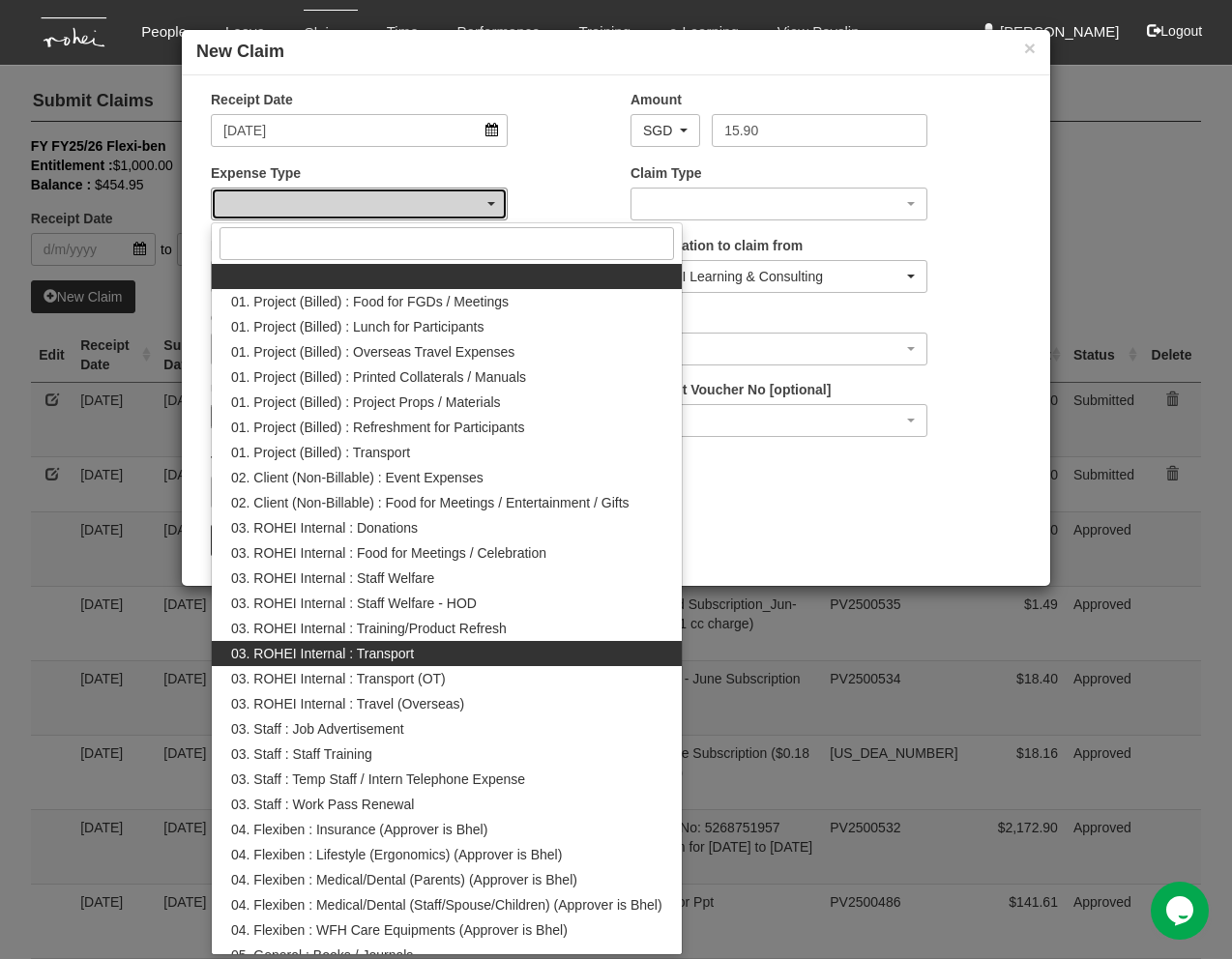 select on "140" 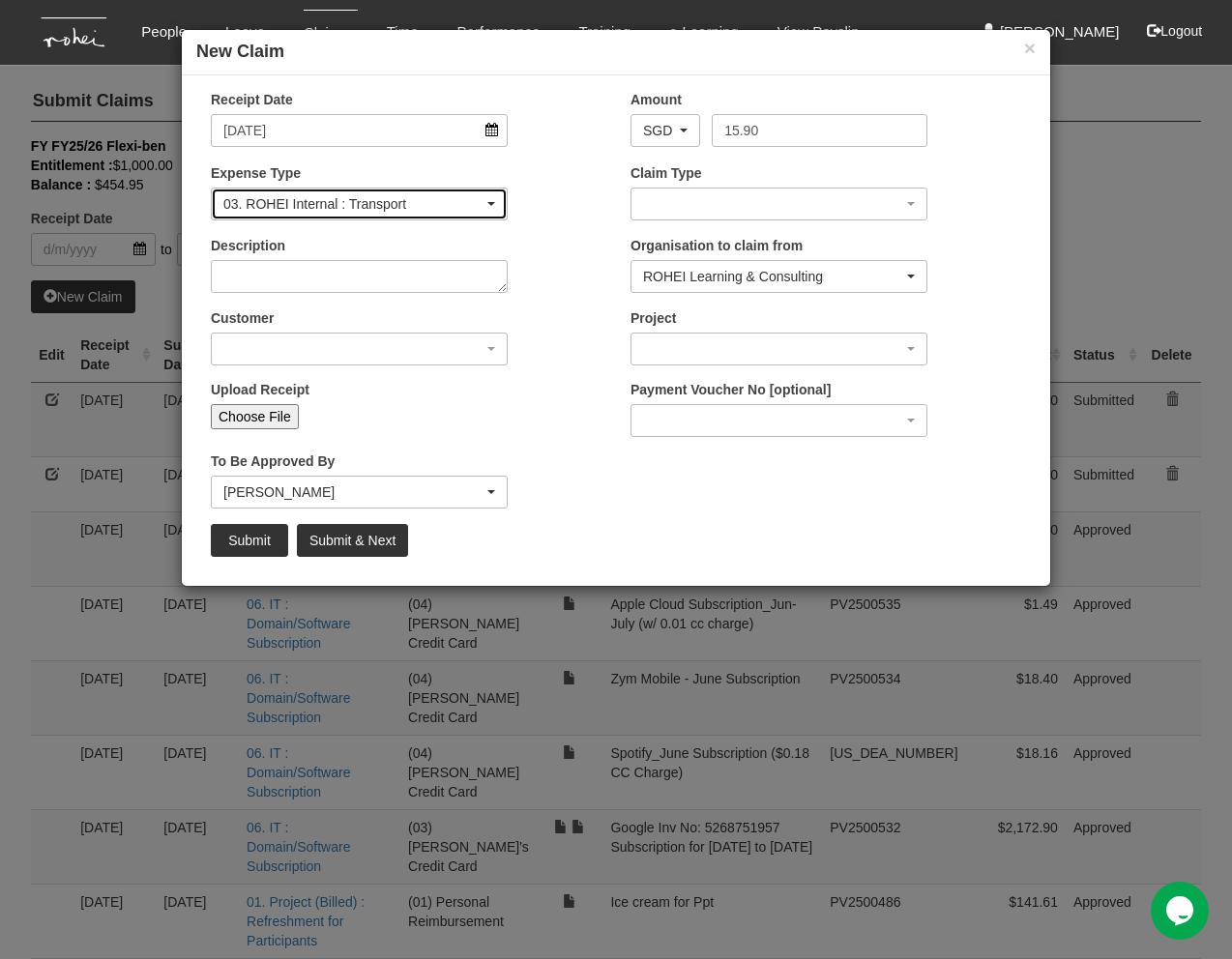 click on "03. ROHEI Internal : Transport" at bounding box center (353, 204) 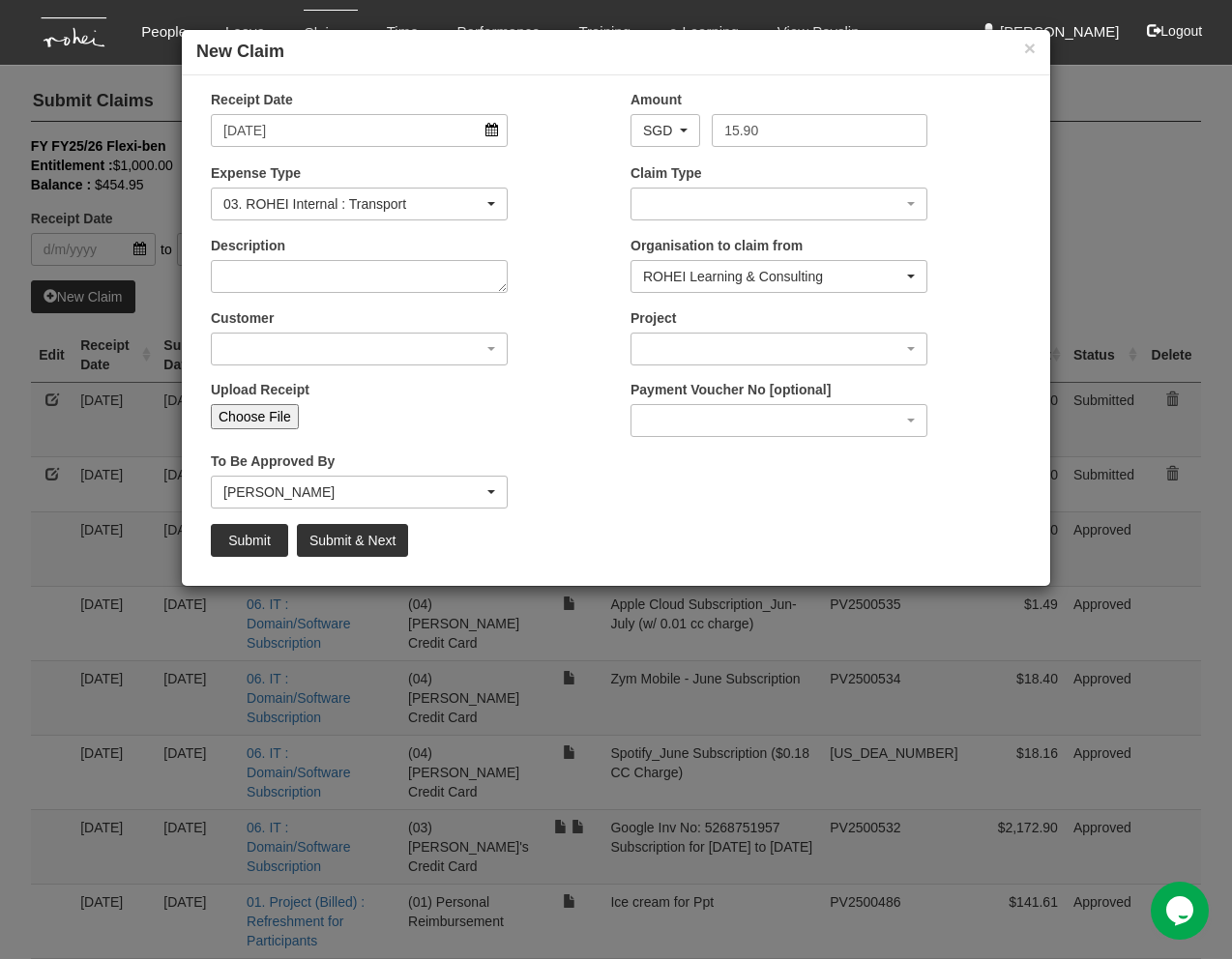 scroll, scrollTop: 44, scrollLeft: 0, axis: vertical 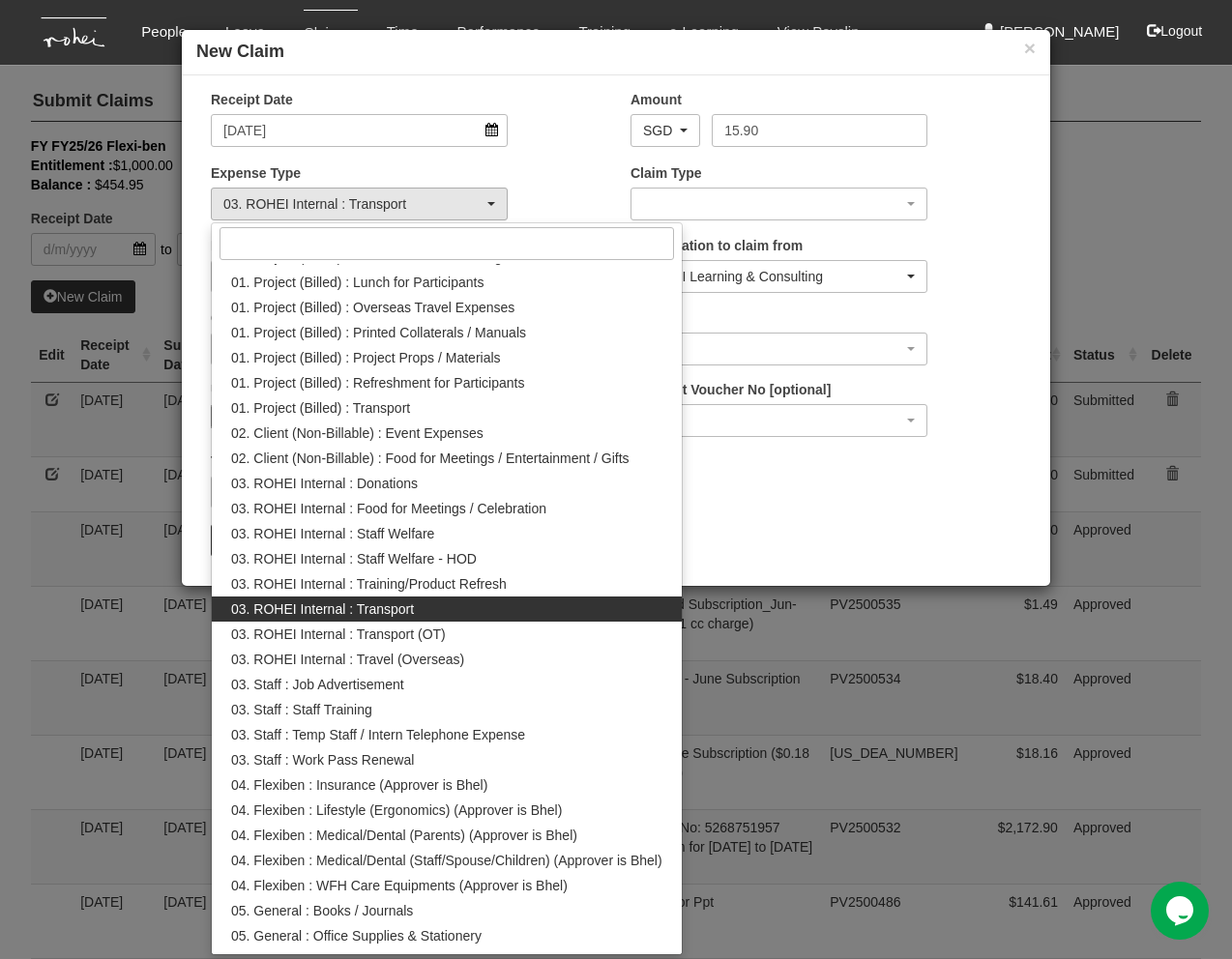 click on "Expense Type
01. Project (Billed) : Food for FGDs / Meetings
01. Project (Billed) : Lunch for Participants
01. Project (Billed) : Overseas Travel Expenses
01. Project (Billed) : Printed Collaterals / Manuals
01. Project (Billed) : Project Props / Materials
01. Project (Billed) : Refreshment for Participants
01. Project (Billed) : Transport
02. Client (Non-Billable) : Event Expenses
02. Client (Non-Billable) : Food for Meetings / Entertainment / Gifts
03. ROHEI Internal : Donations
03. ROHEI Internal : Food for Meetings / Celebration
03. ROHEI Internal : Staff Welfare
03. ROHEI Internal : Staff Welfare - HOD
03. ROHEI Internal : Training/Product Refresh
03. ROHEI Internal : Transport
03. ROHEI Internal : Transport (OT)
03. ROHEI Internal : Travel (Overseas)
03. Staff : Job Advertisement
03. Staff : Staff Training
03. Staff : Temp Staff / Intern Telephone Expense
03. Staff : Work Pass Renewal" at bounding box center [406, 199] 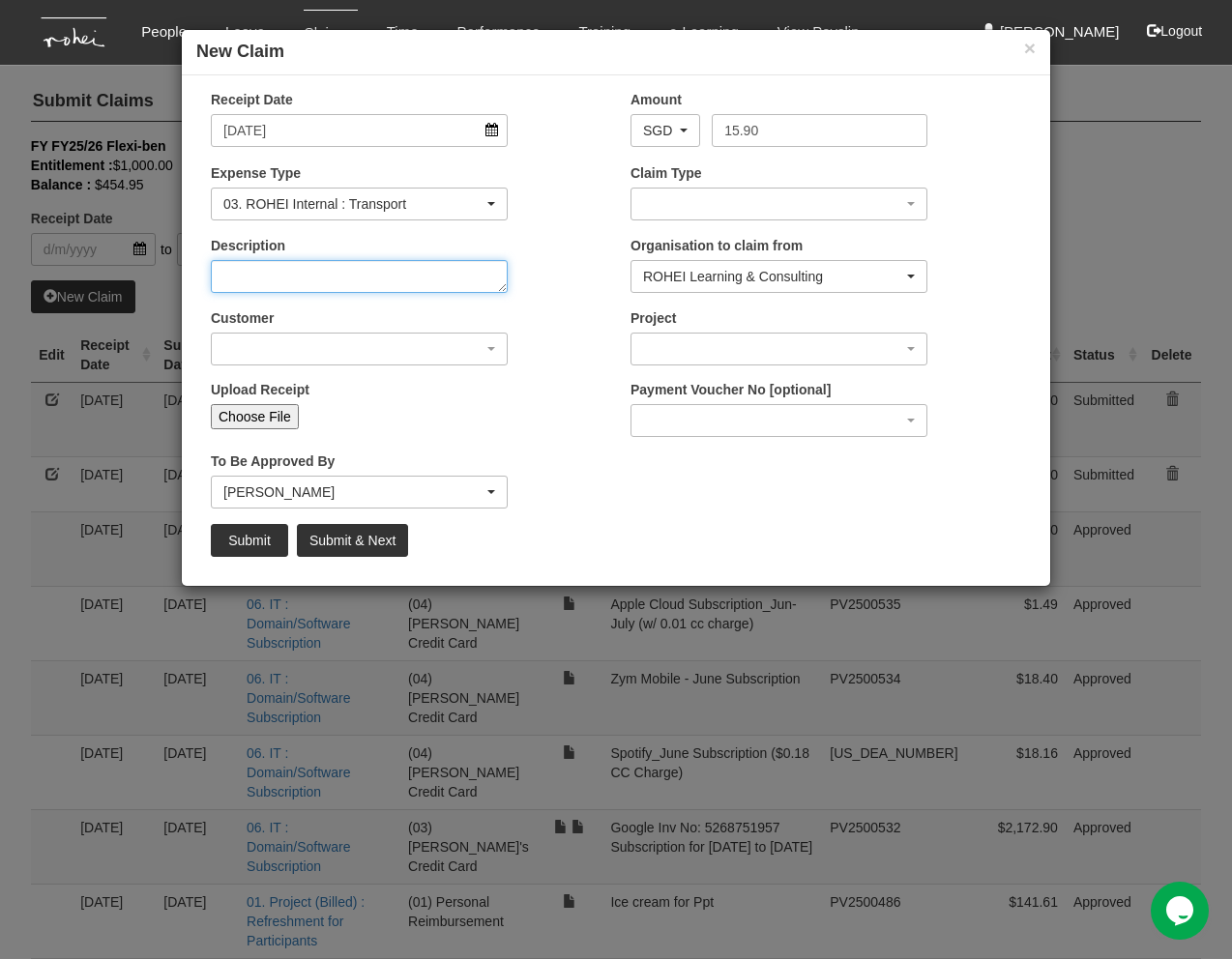 click on "Description" at bounding box center [359, 276] 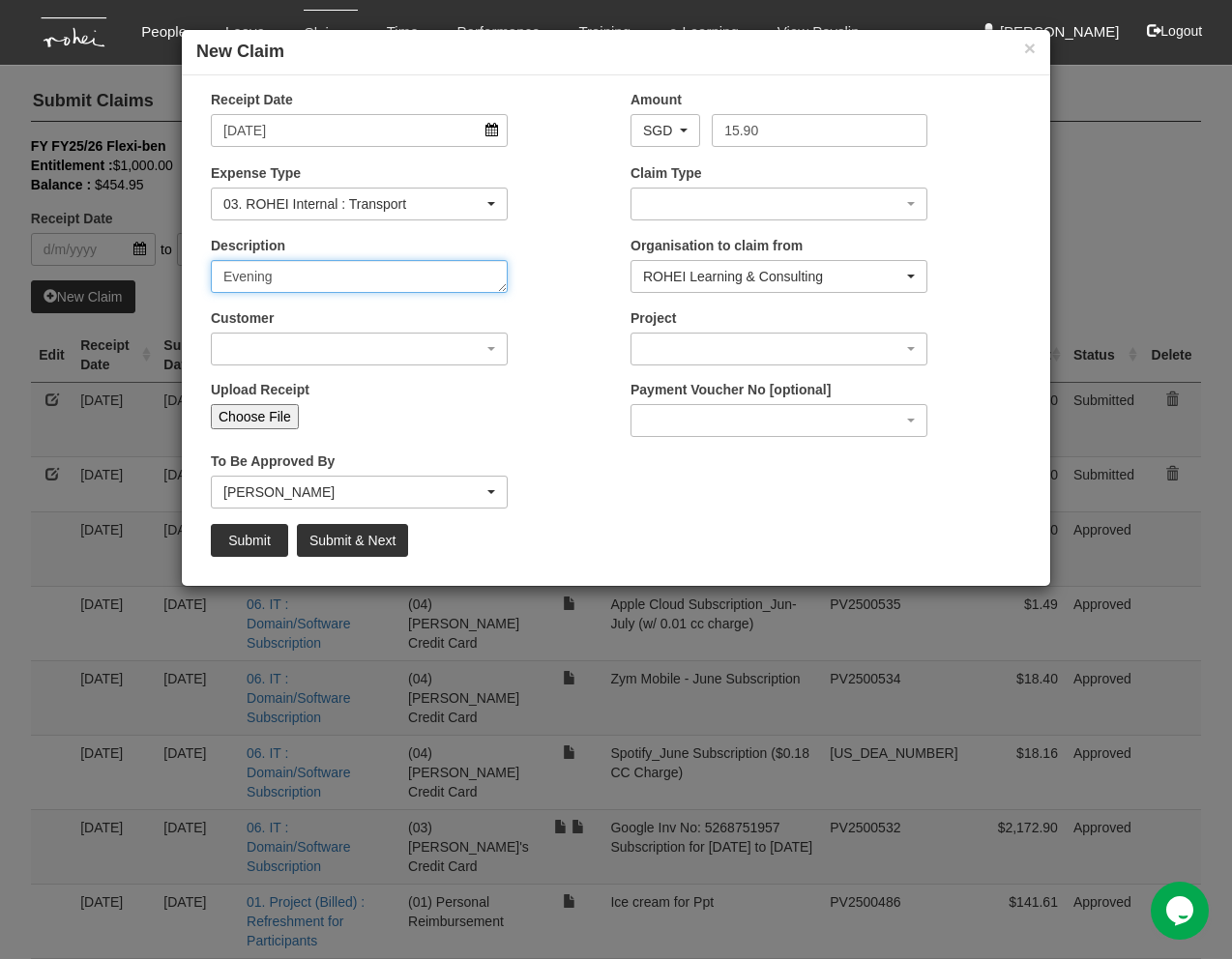 type on "Evening" 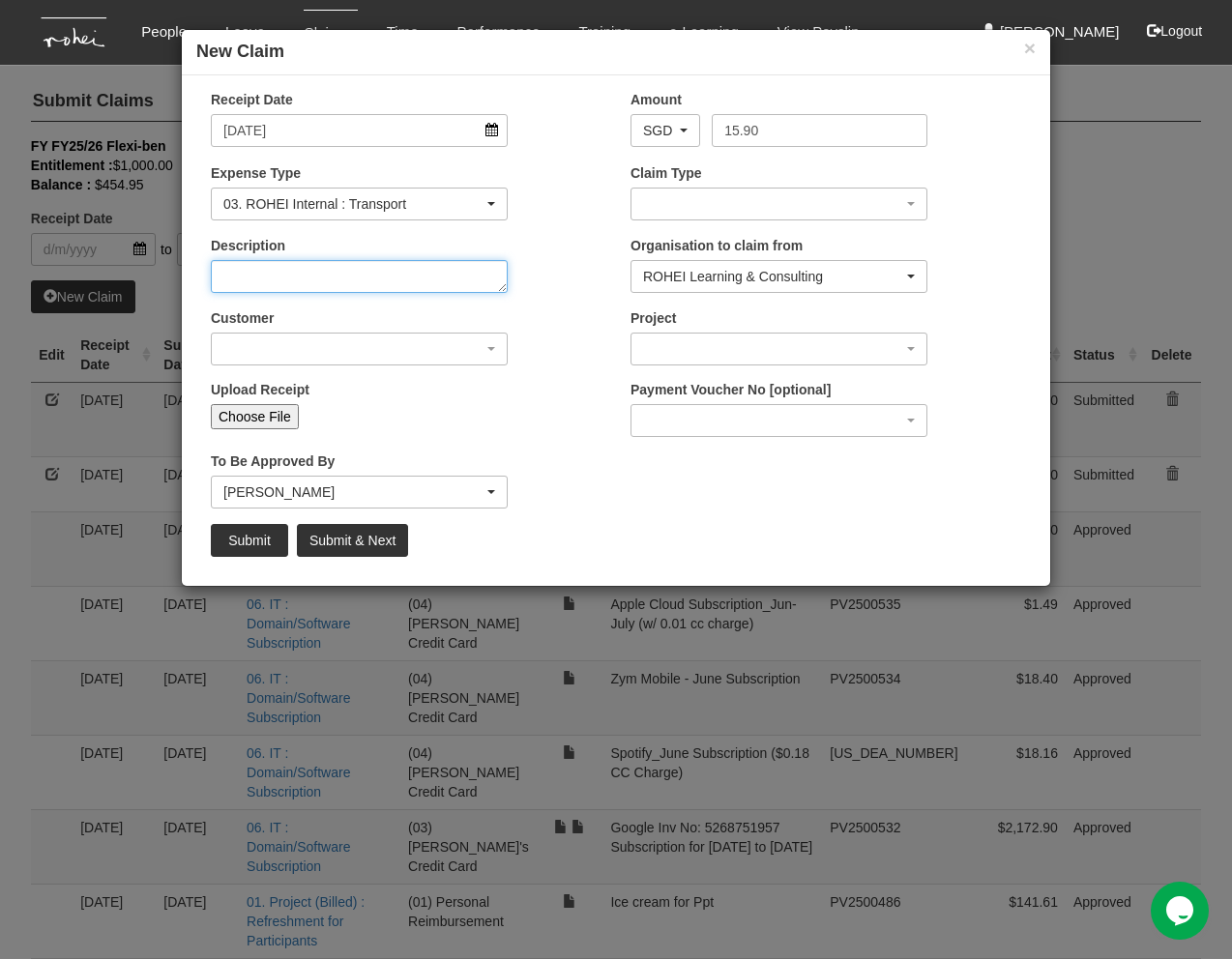 type on "E" 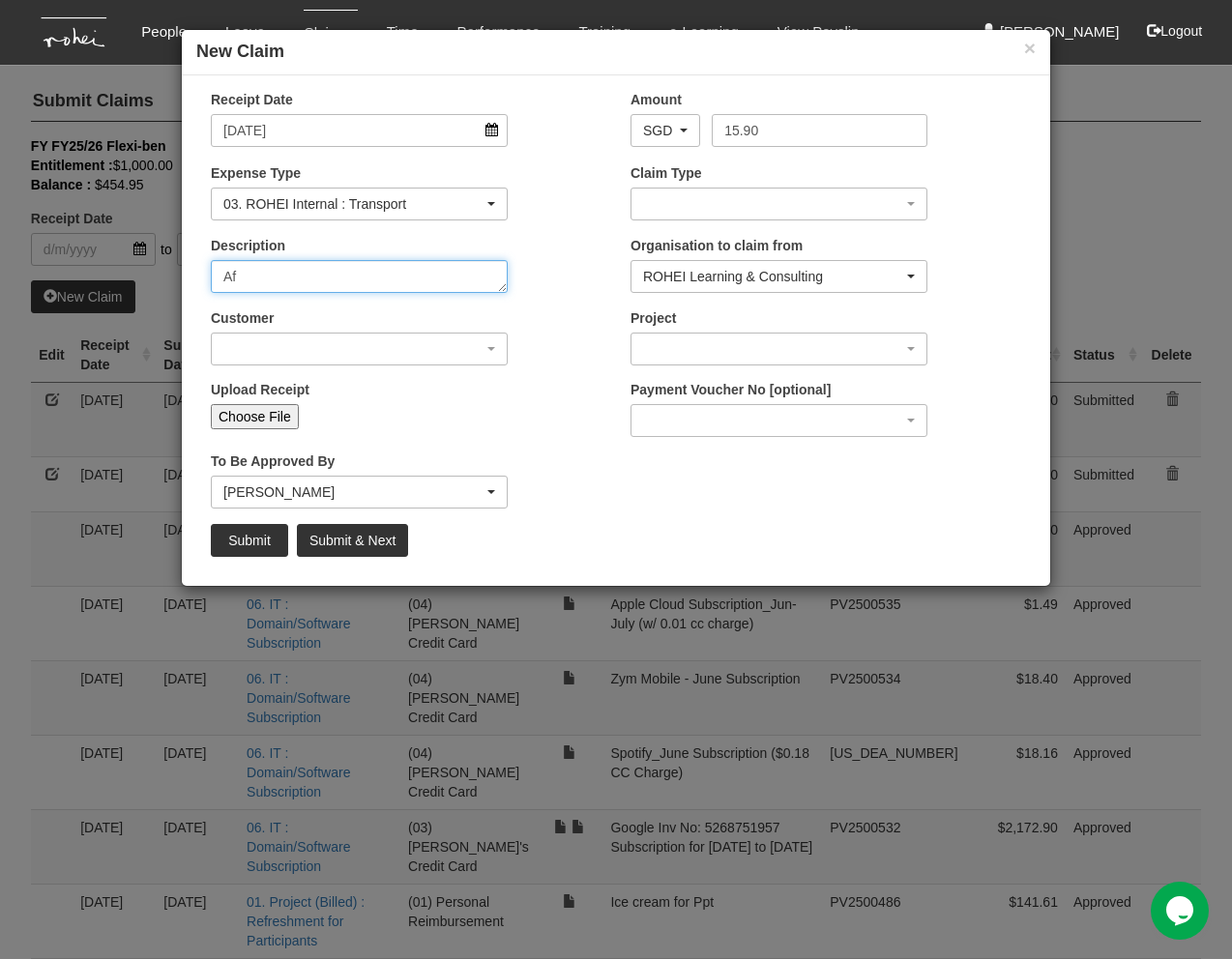 type on "A" 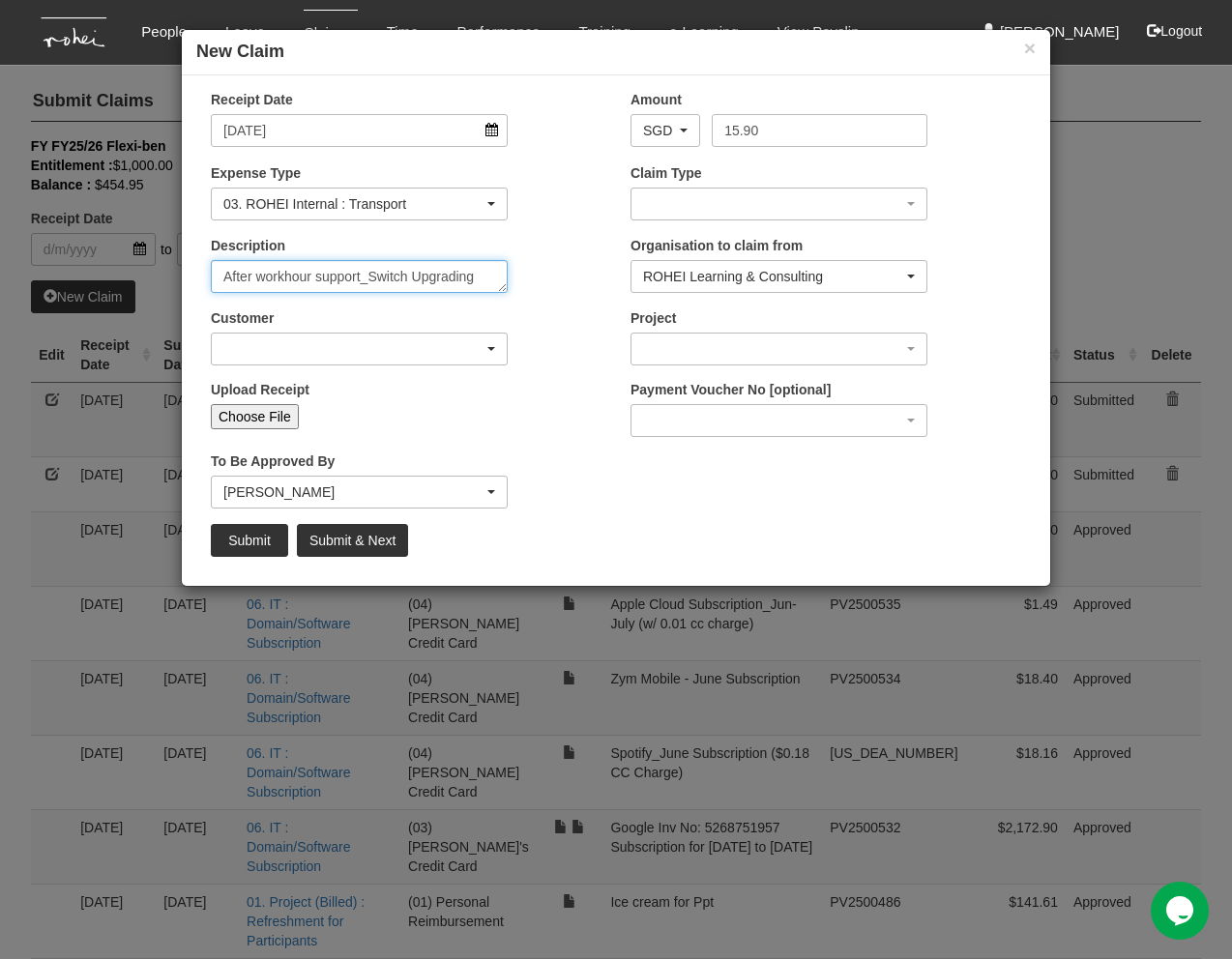 type on "After workhour support_Switch Upgrading" 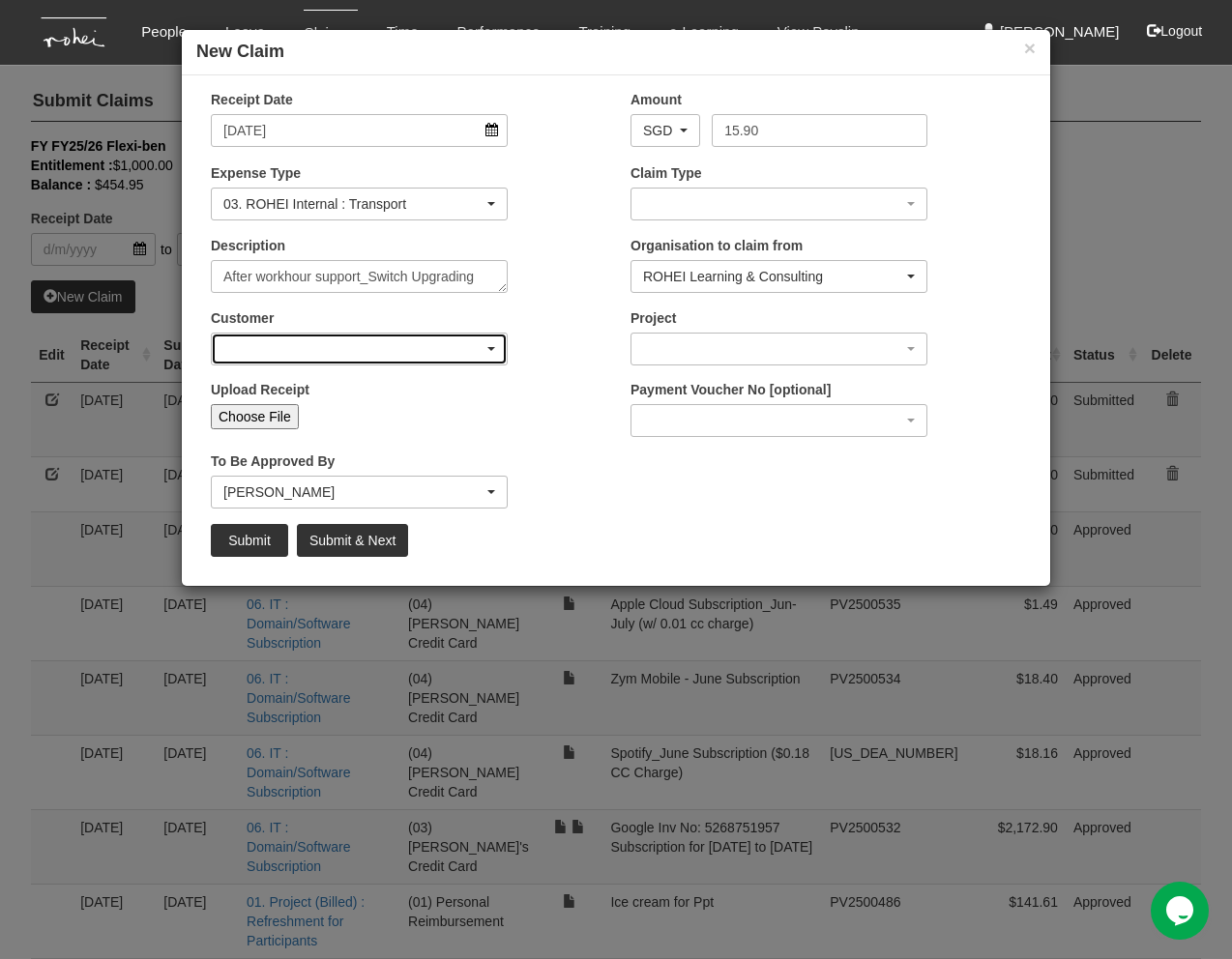 click at bounding box center (359, 349) 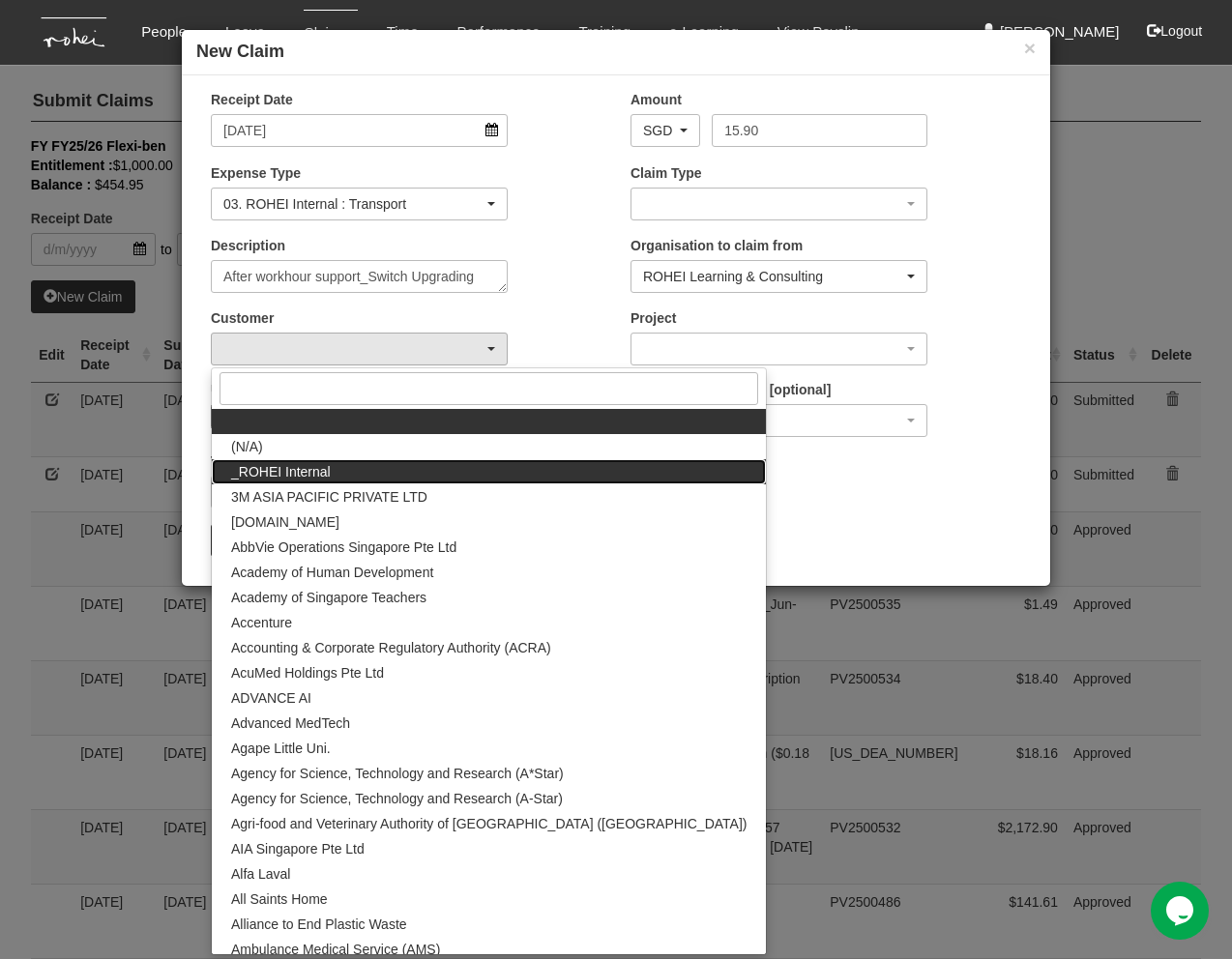 click on "_ROHEI Internal" at bounding box center [488, 472] 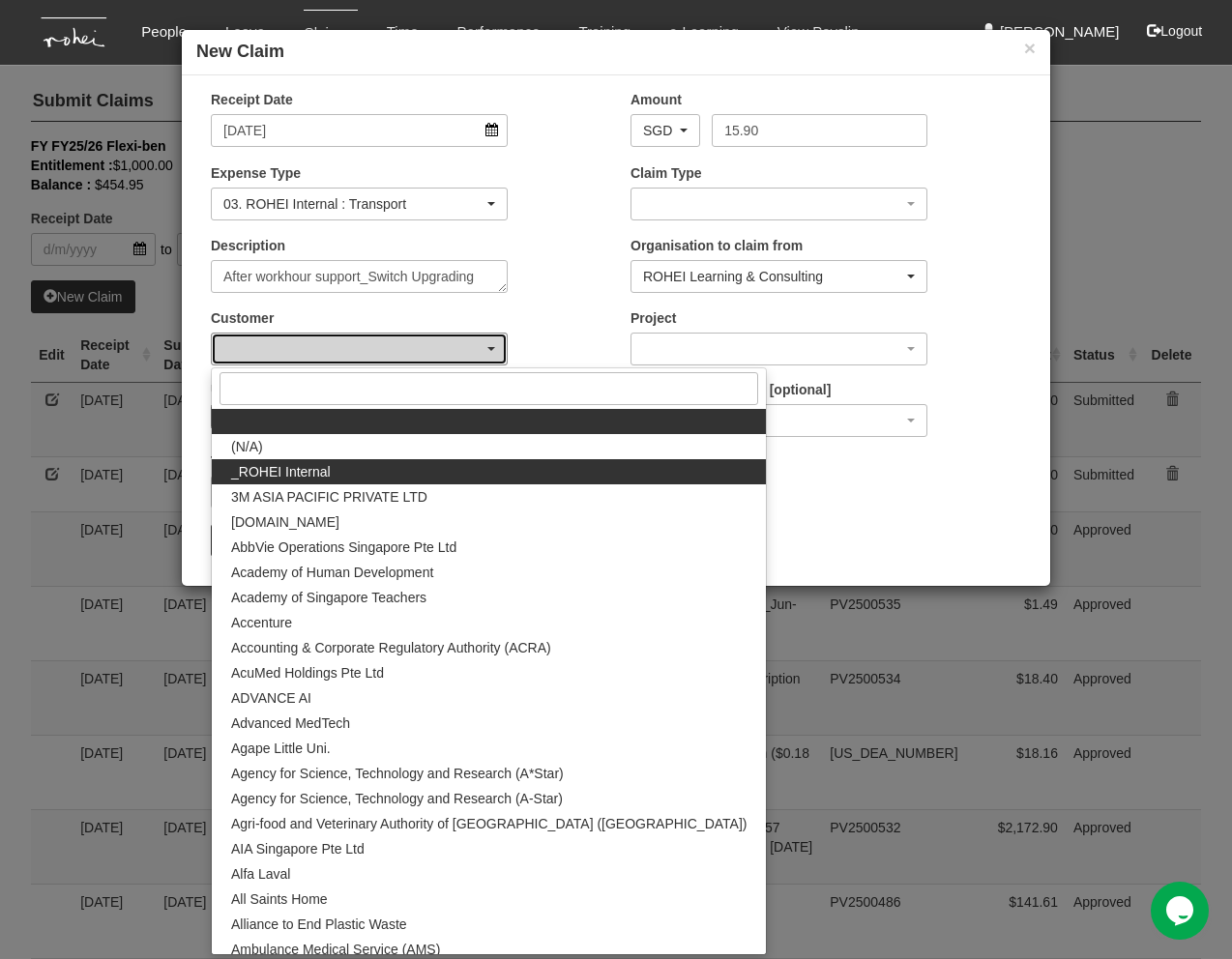 select on "397" 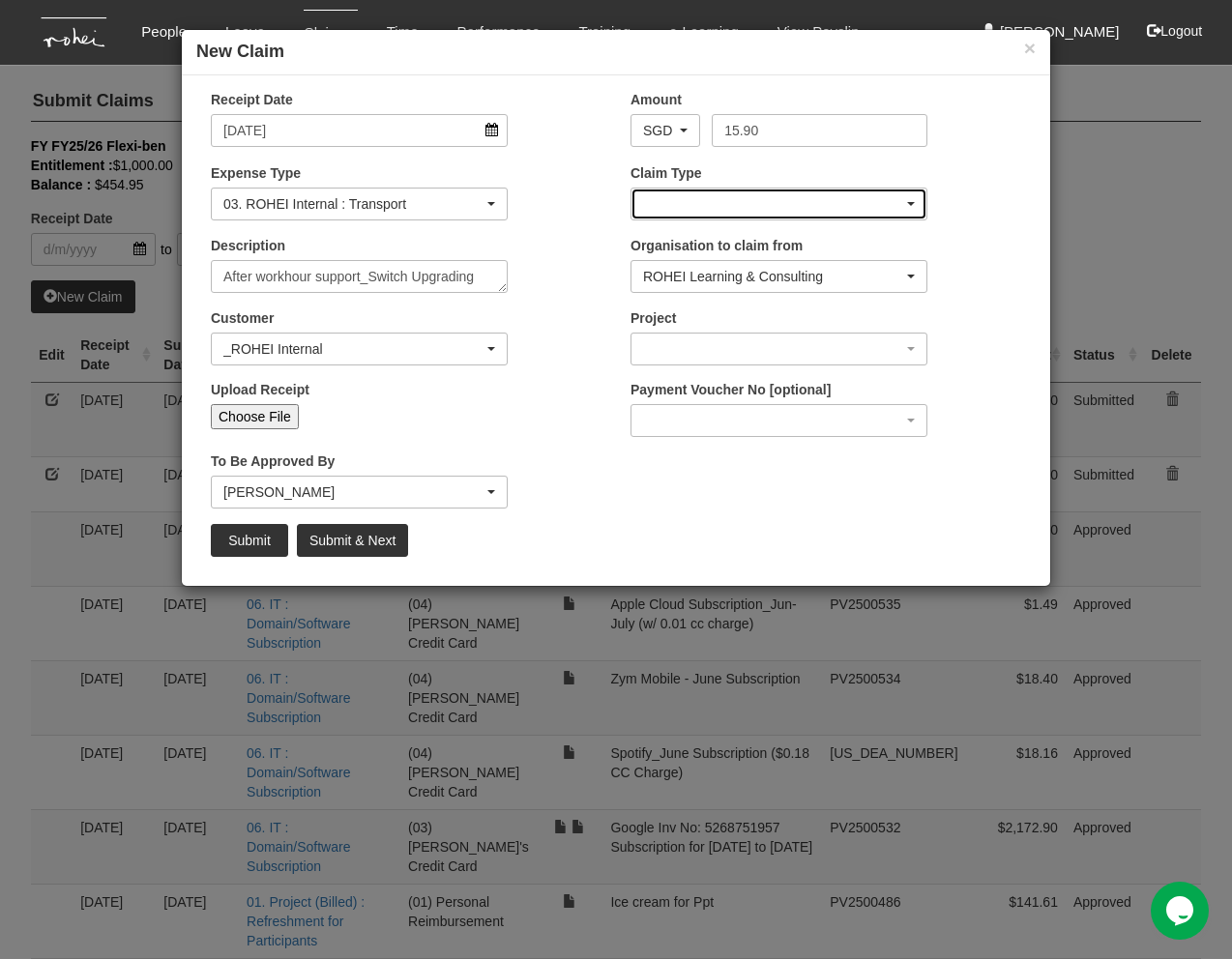 click at bounding box center (778, 204) 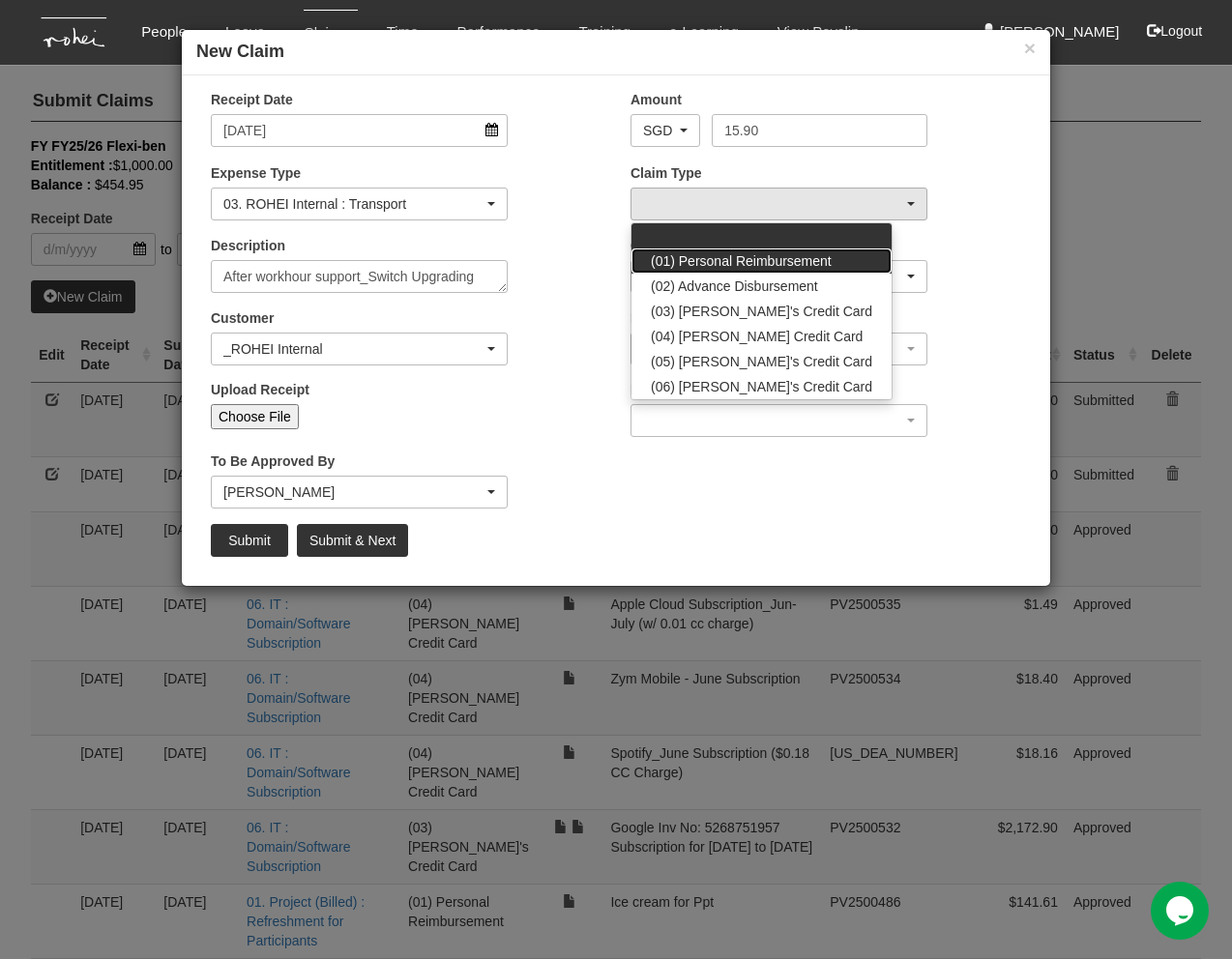 click on "(01) Personal Reimbursement" at bounding box center (741, 261) 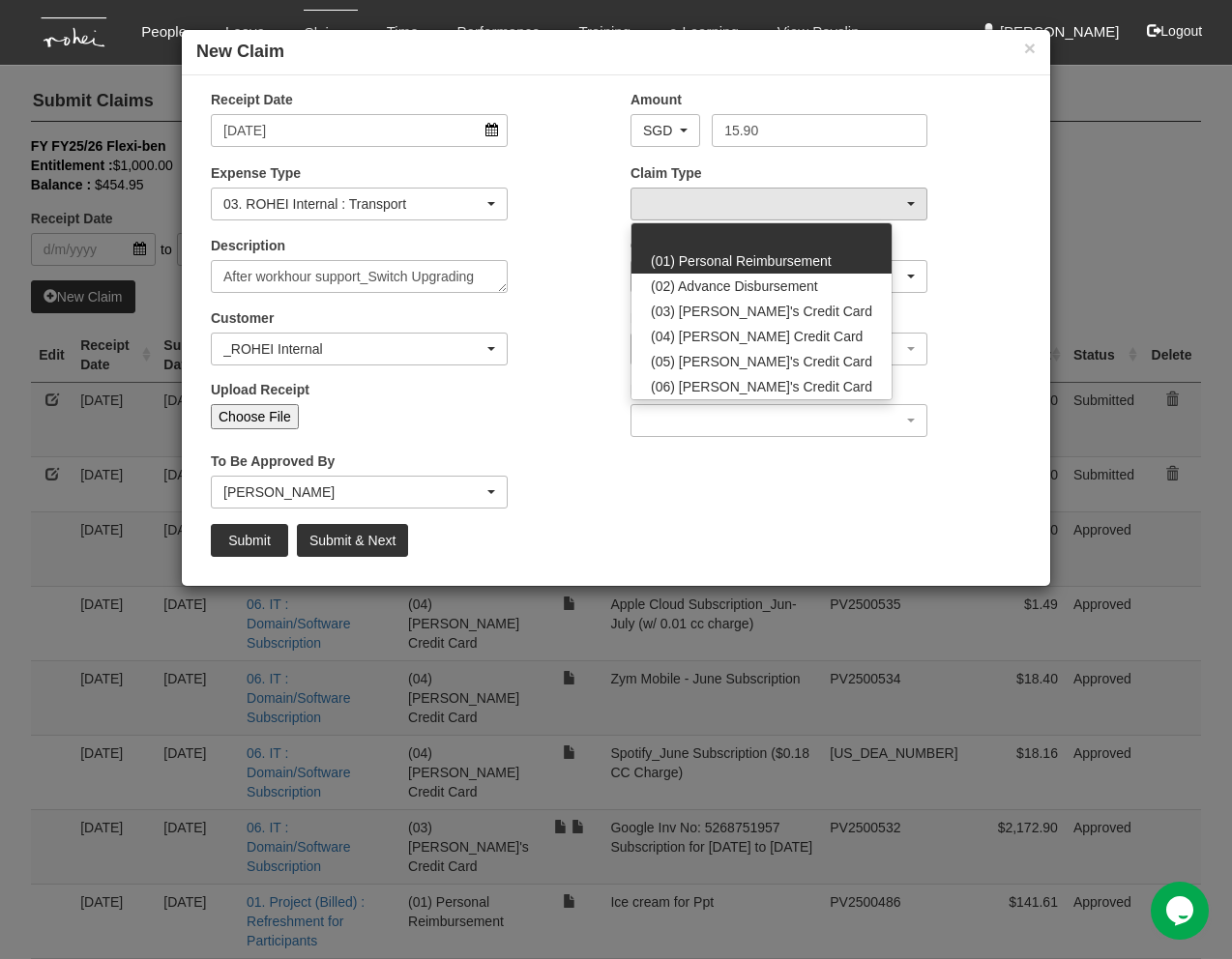 select on "14" 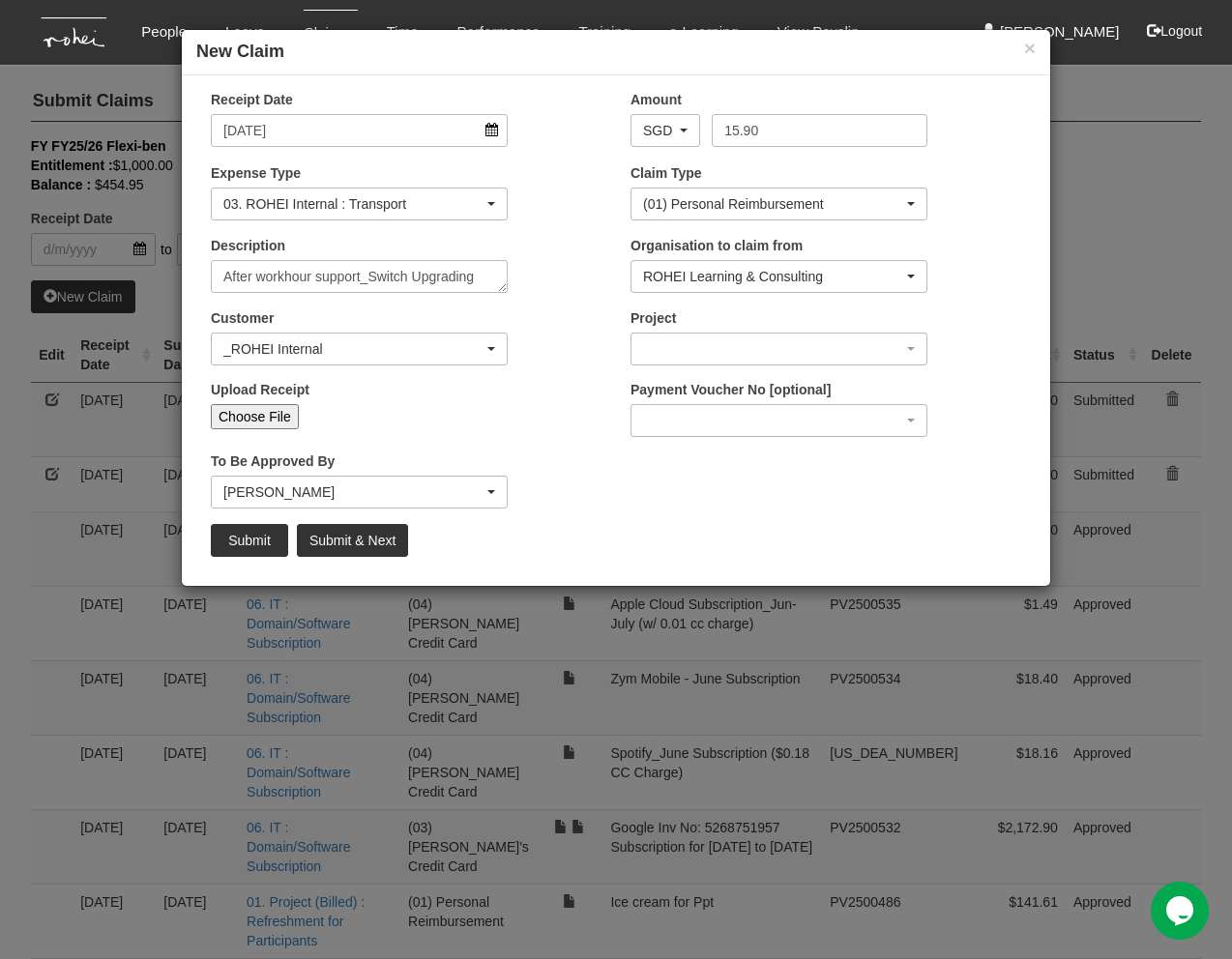 click on "Project
[C23-000072] Learning Journey Development [C24-000077] ALC Future-Oriented Pedagogies Co-Creator [C25-000001] Team Equipping Workshop, [GEOGRAPHIC_DATA] [R01-000002] Business Development [R01-000003] Corporate Services [R01-000004] Finance [R01-000005] Guest Experience [R01-000006] Organisational Excellence [R01-000007] Training Administration [R01-000008] TCC [R01-000009] Technology Management [R01-000010] ROHEI Foundation [R01-000012] People Excellence [R01-000013] Project Management [R01-000014] Marketing [R01-000016] Operations [R01-000017] Commercial [R01-000019] Culture Consultancy [R02-000101] HRMS Project [R02-000102] CRM System Enhancements [R02-000105] TA System Enhancements [R02-000110] HR Development Project [R02-000115] Learner Satisfaction Survey [R02-000127] EdTech/Product [R02-000129] ROHEI Assessment Panel [R02-000130] Data Warehouse [R02-000132] Programme Conversion (F2F or Remote)" at bounding box center (826, 344) 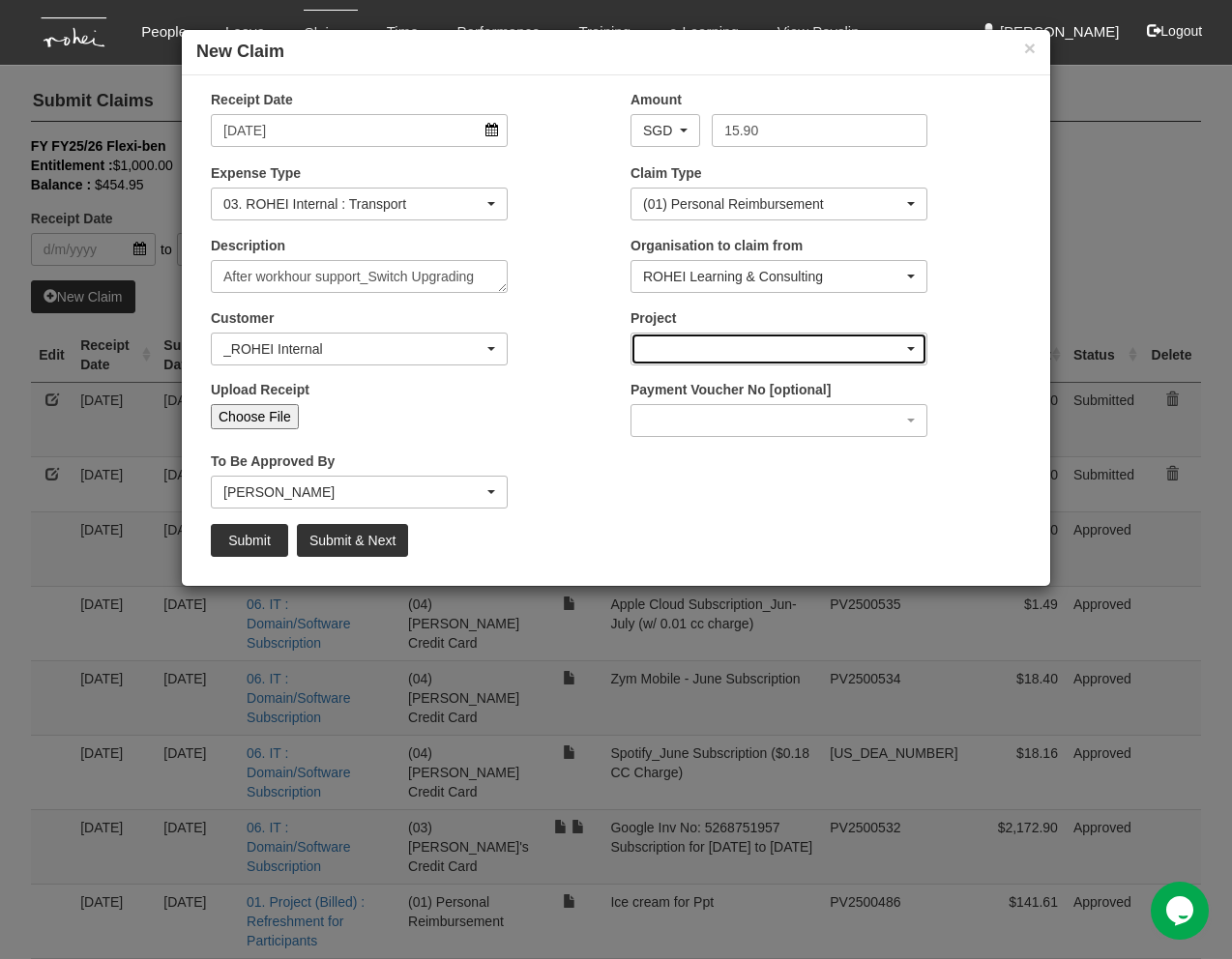 click at bounding box center [778, 349] 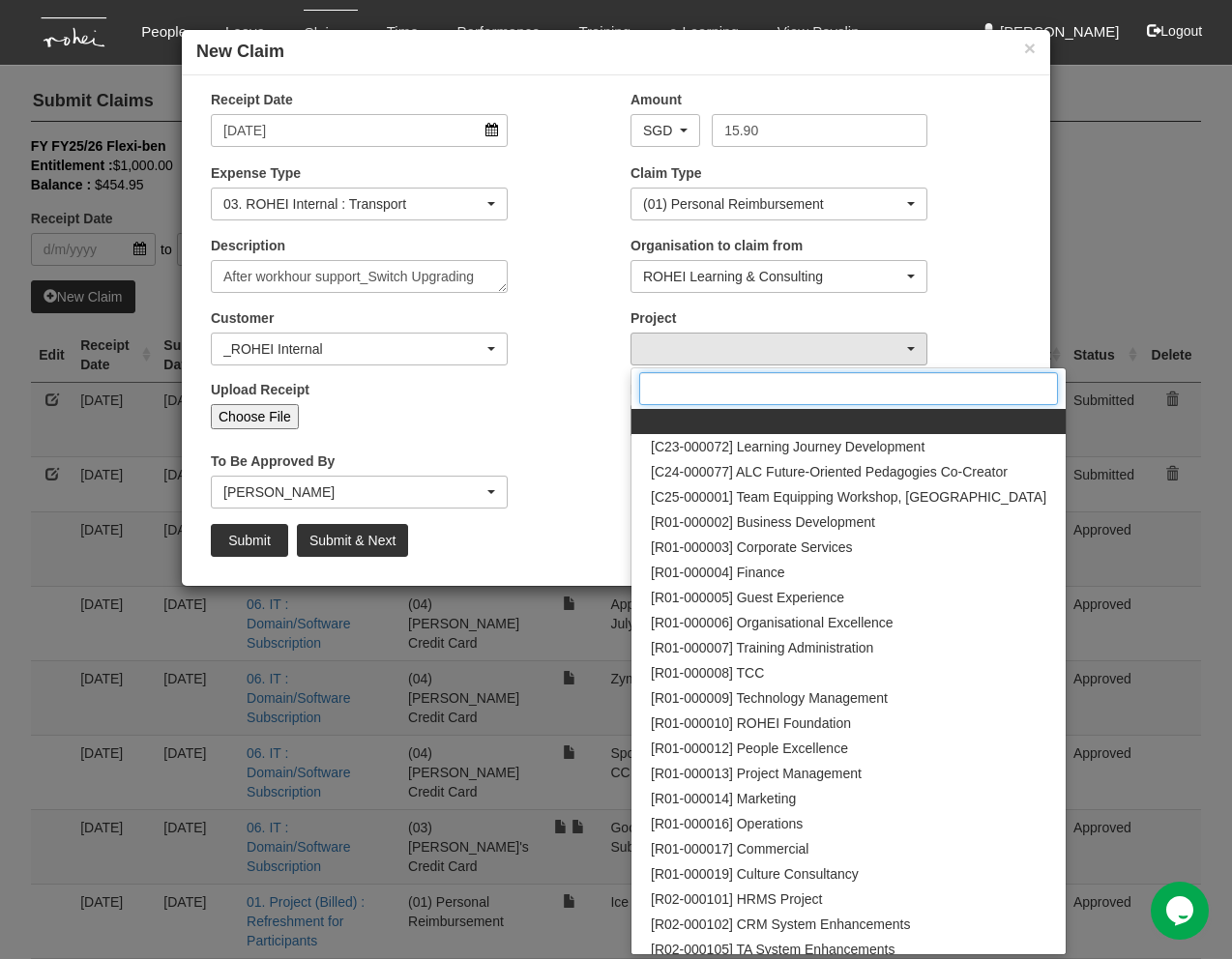 click at bounding box center [848, 389] 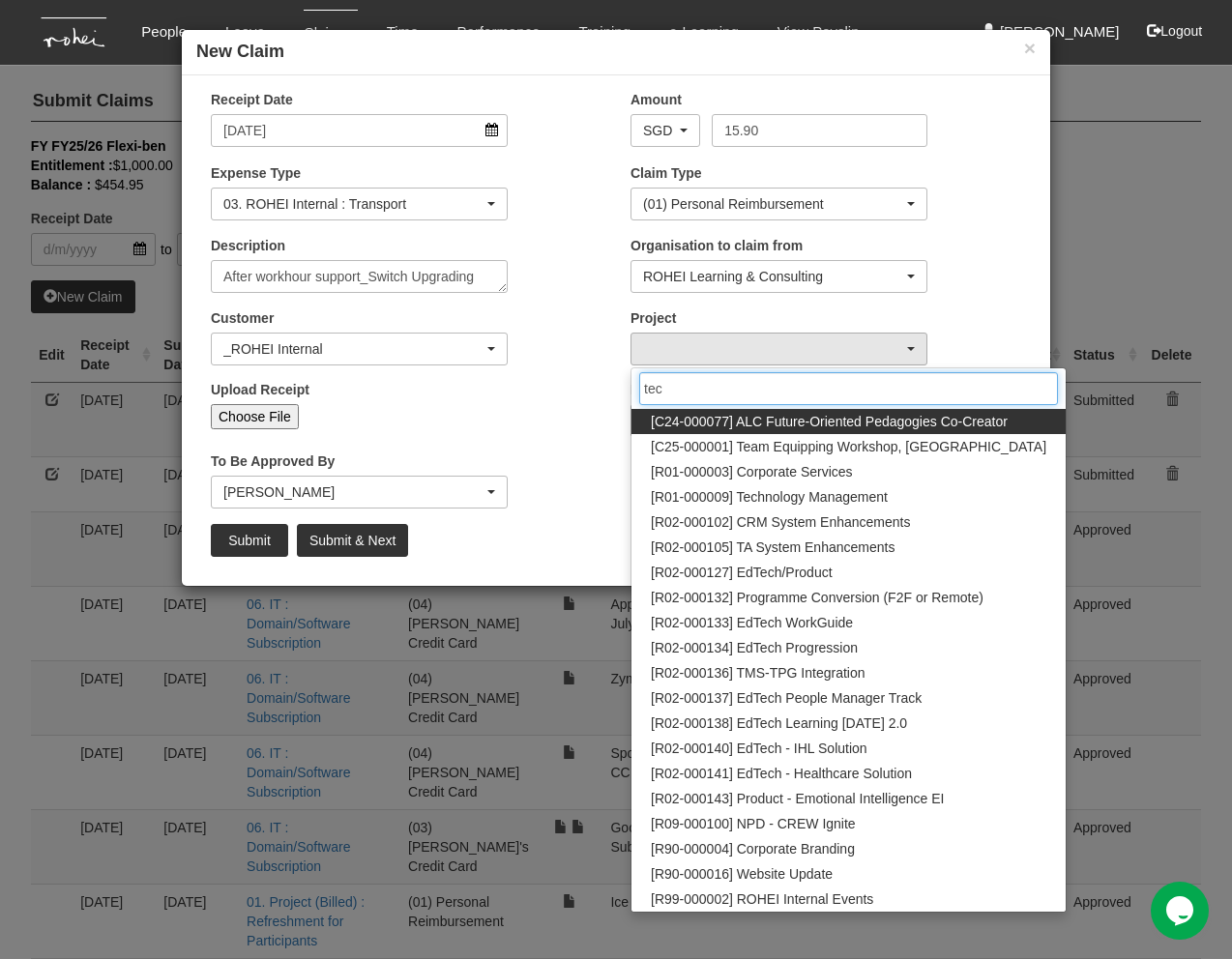 type on "tech" 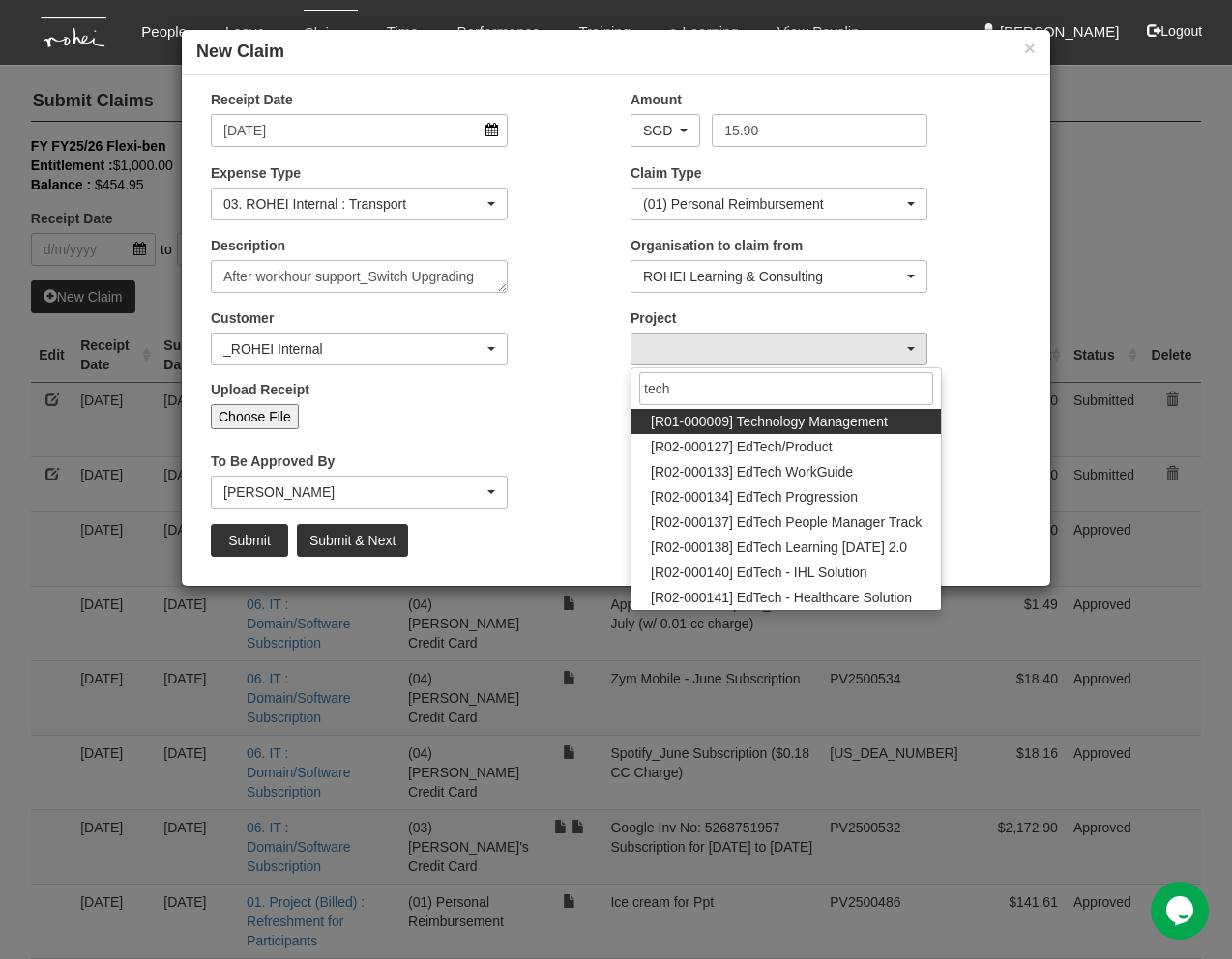 select on "1486" 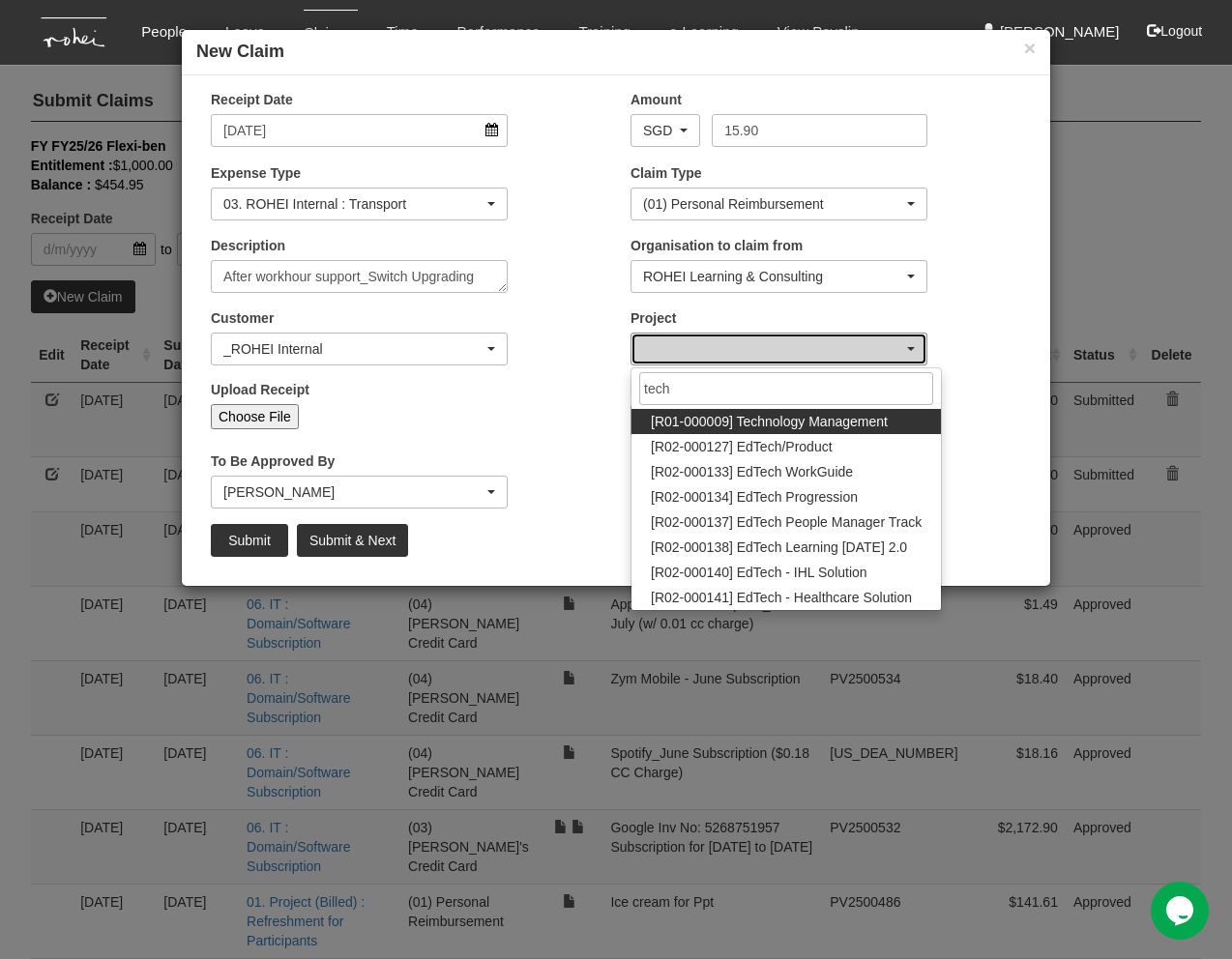 type 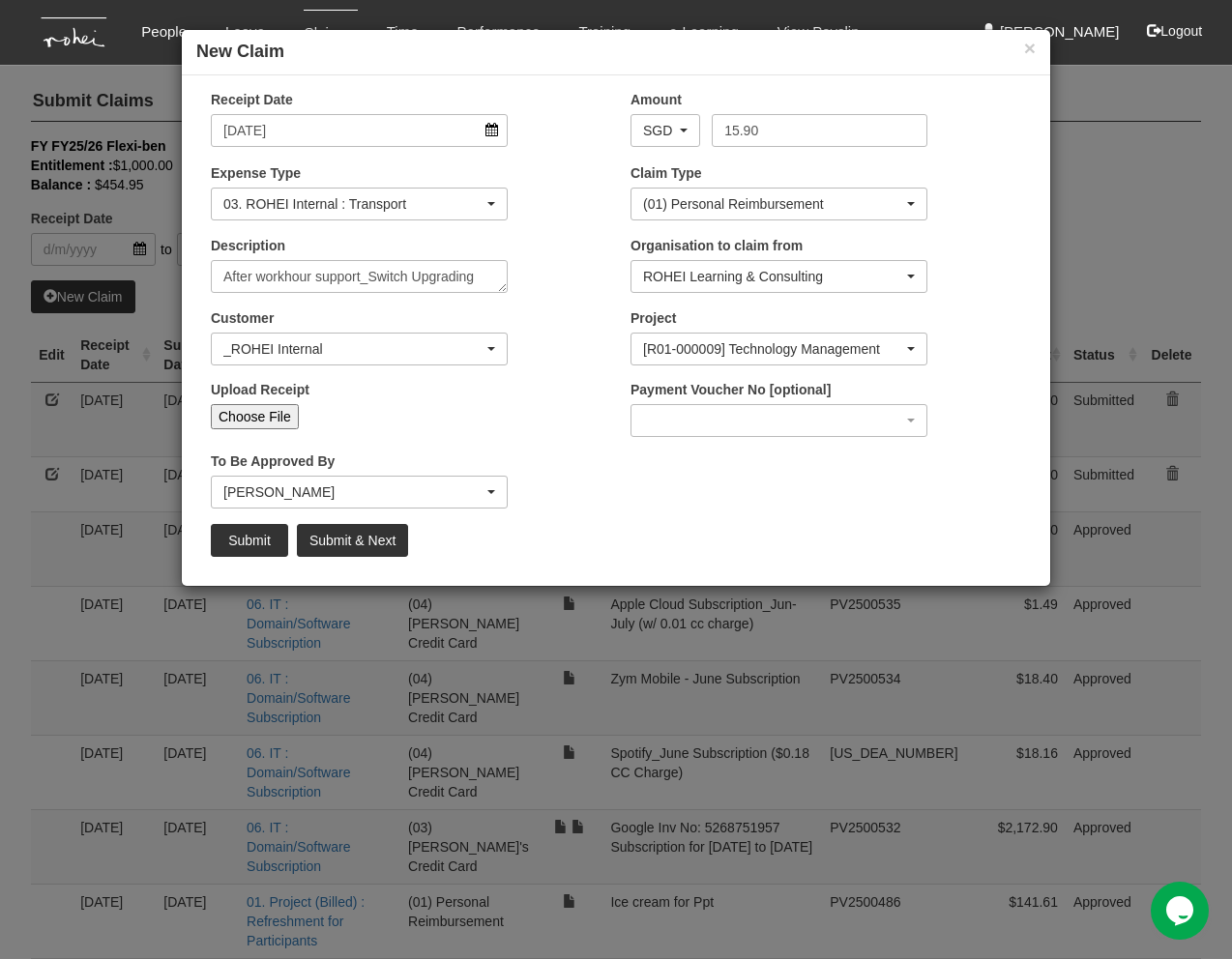 drag, startPoint x: 514, startPoint y: 429, endPoint x: 253, endPoint y: 407, distance: 261.92556 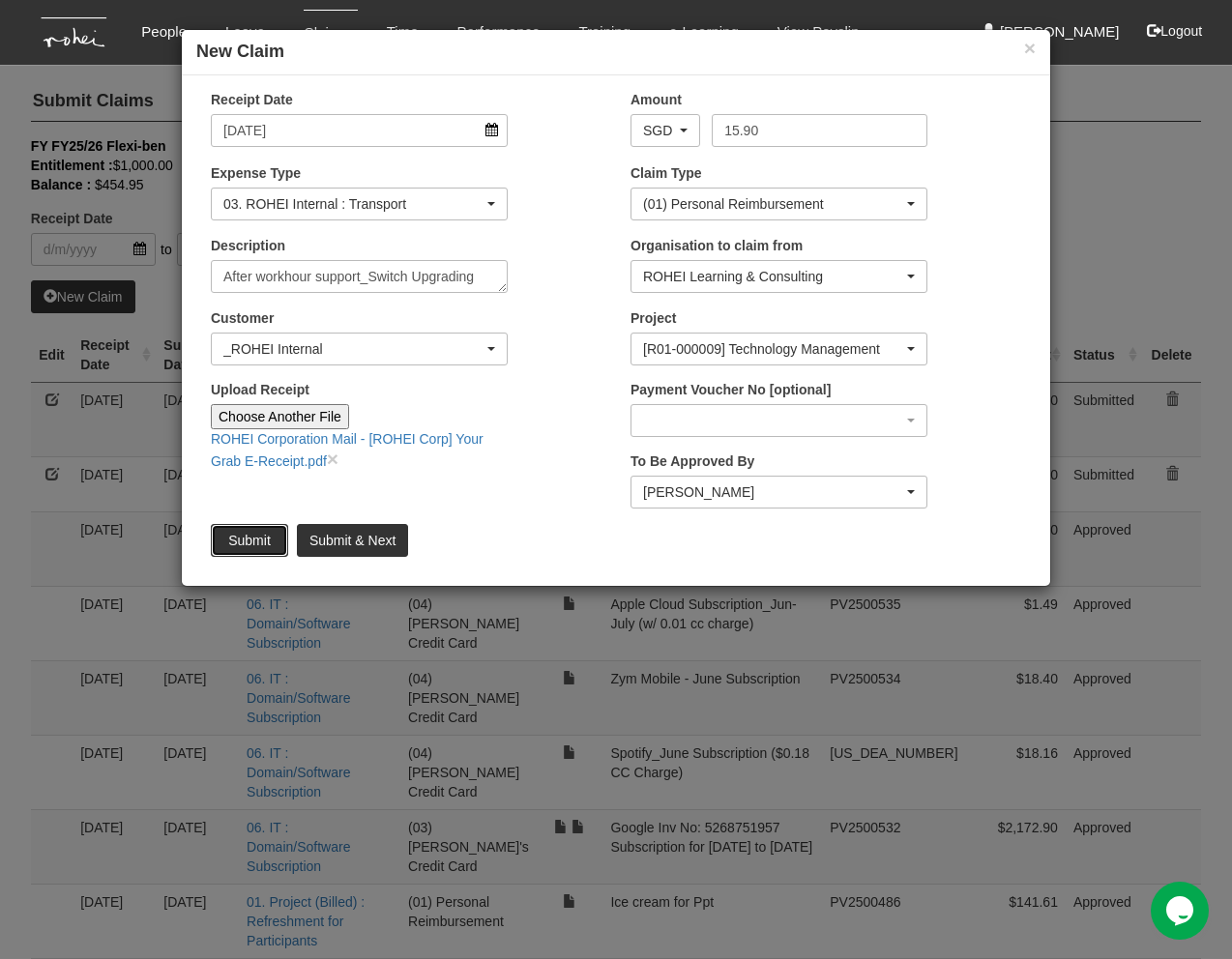 click on "Submit" at bounding box center [249, 540] 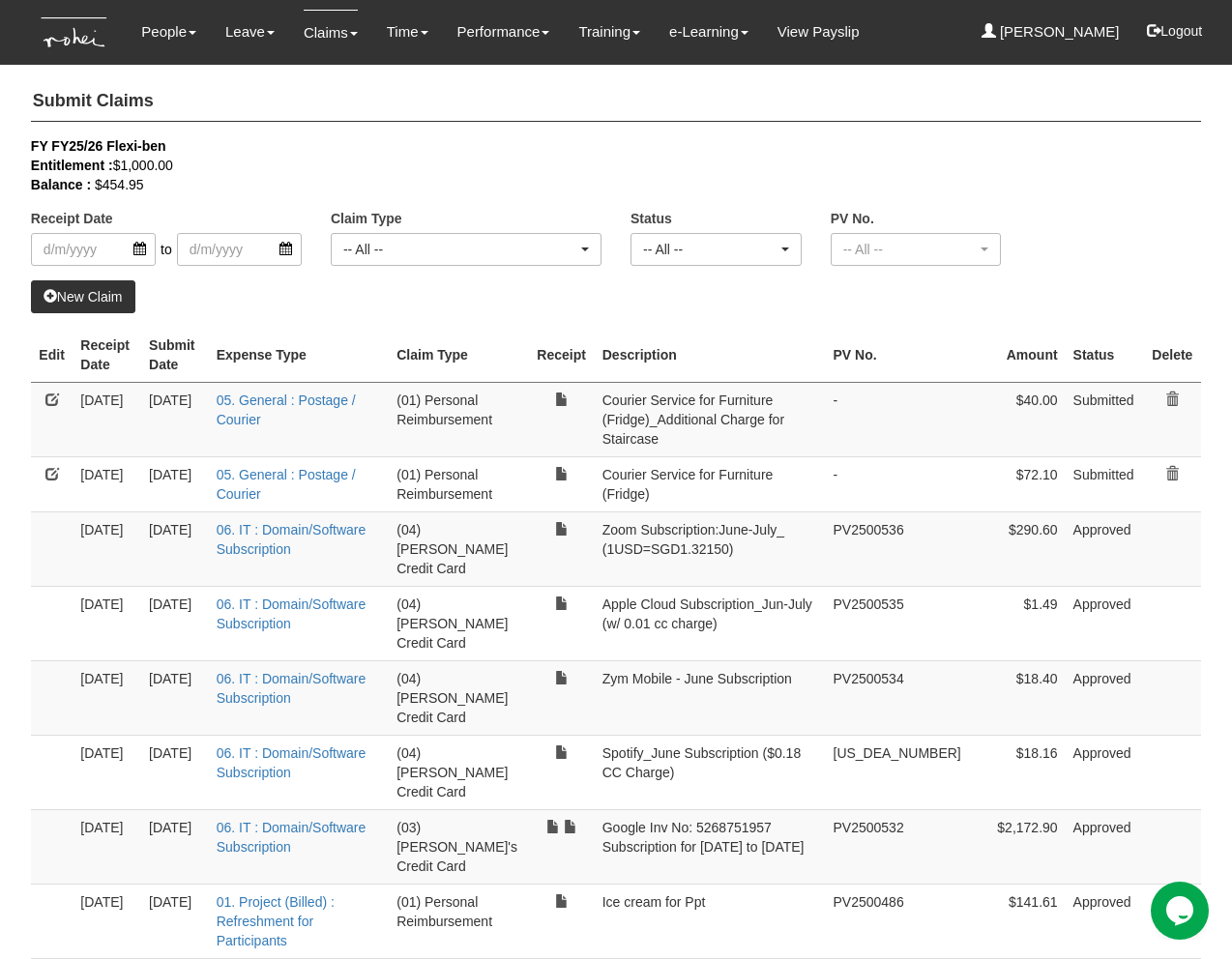 select on "50" 